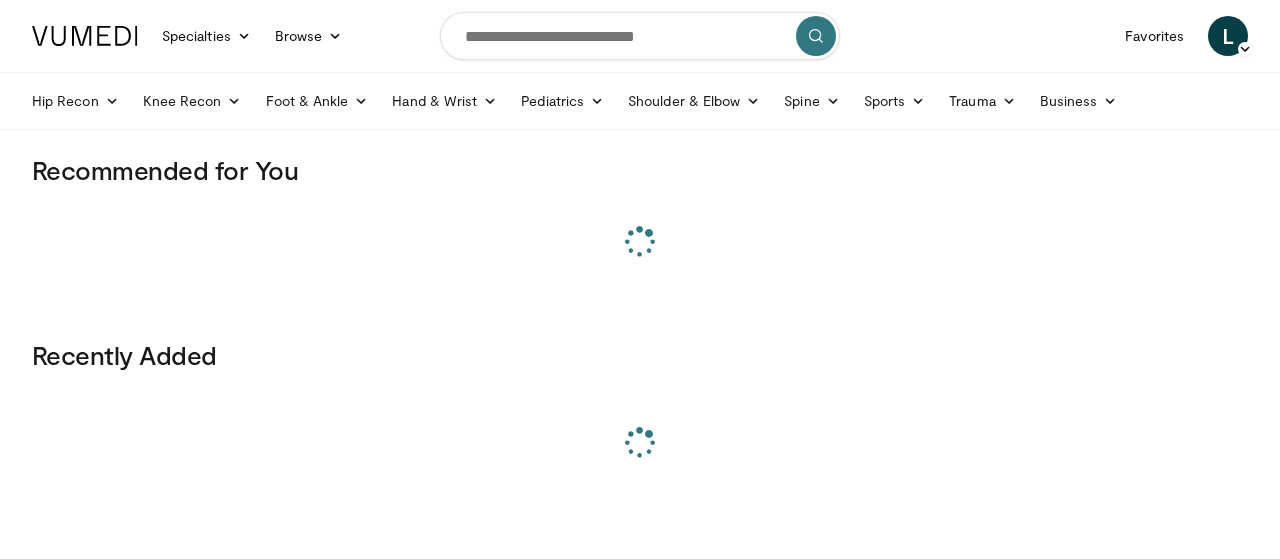 scroll, scrollTop: 0, scrollLeft: 0, axis: both 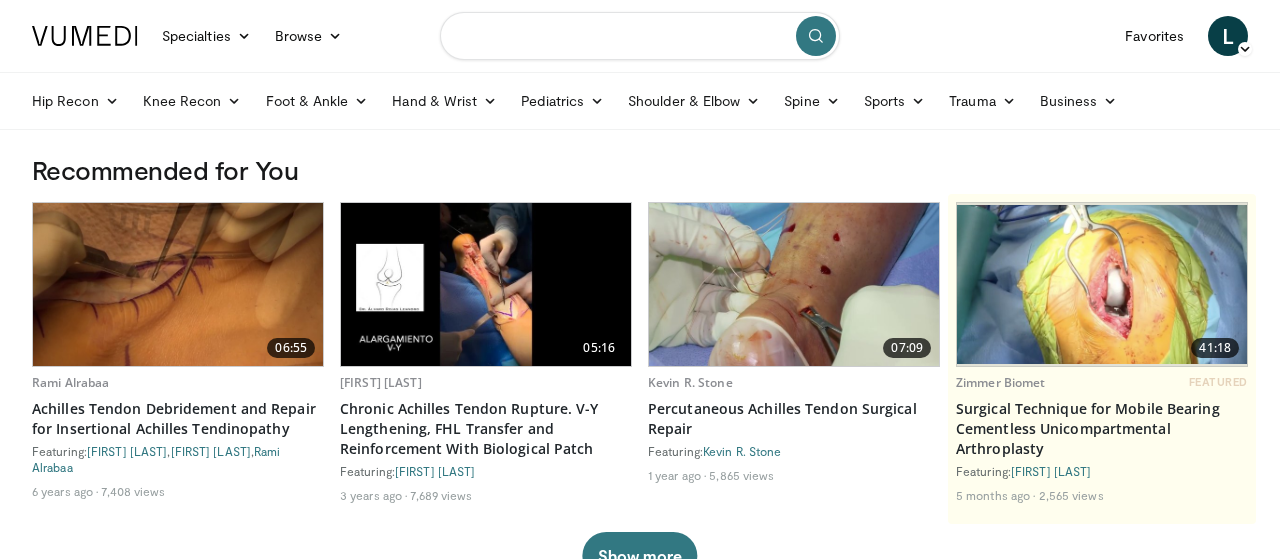 click at bounding box center (640, 36) 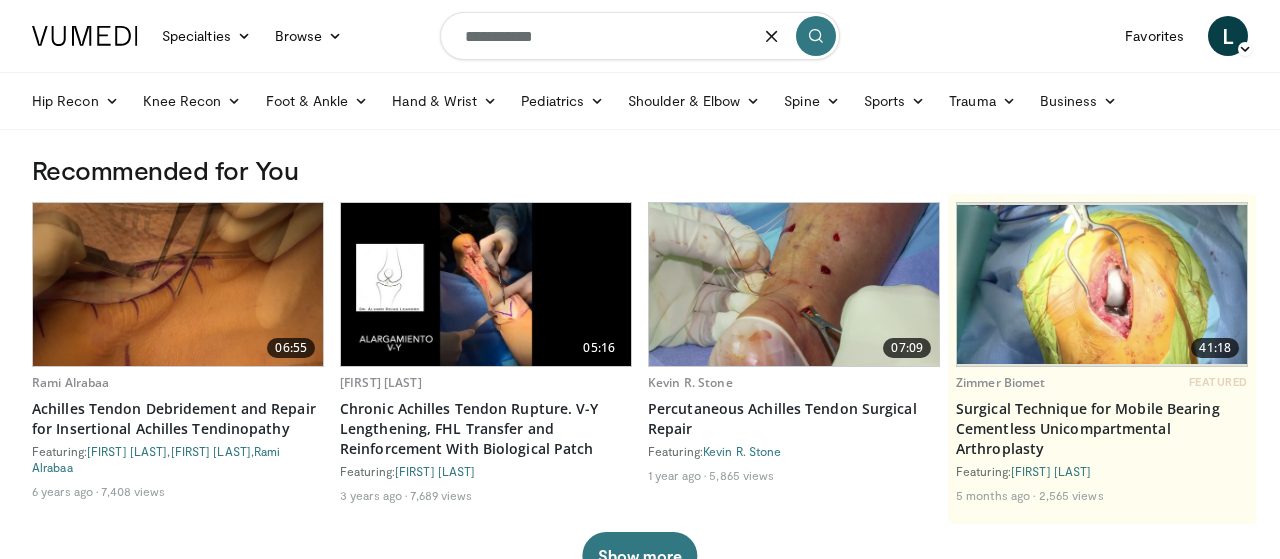 type on "**********" 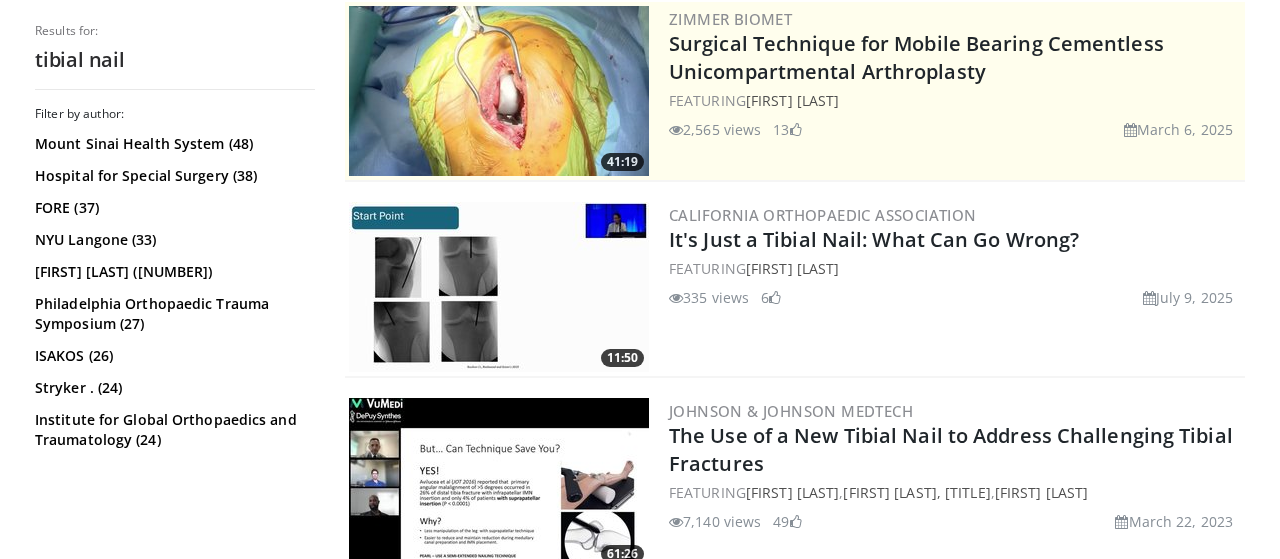 scroll, scrollTop: 0, scrollLeft: 0, axis: both 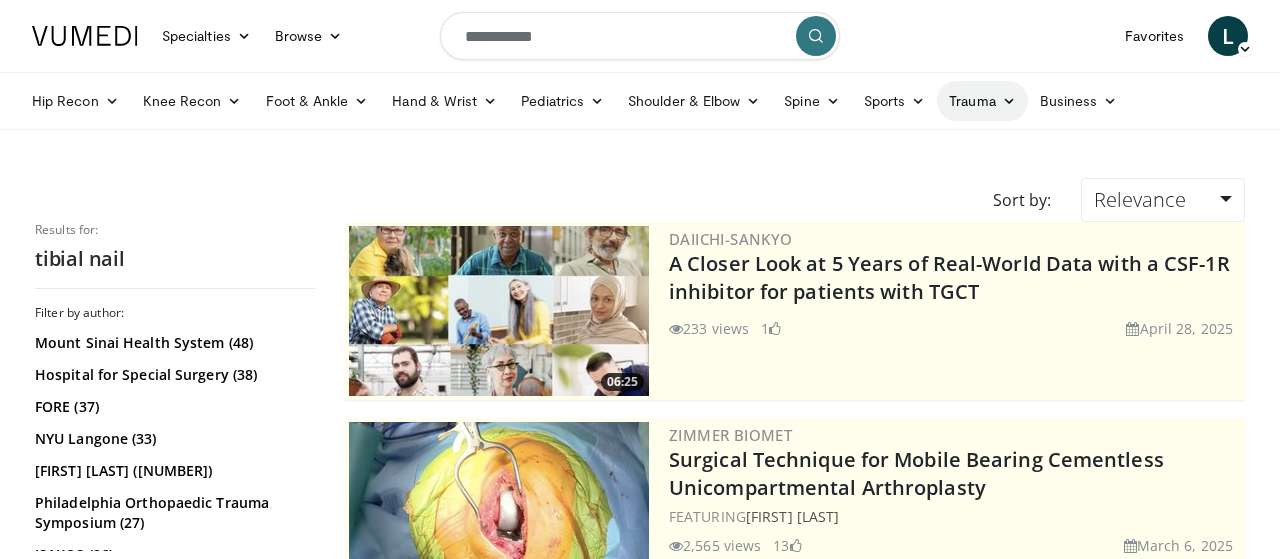 click on "Trauma" at bounding box center [982, 101] 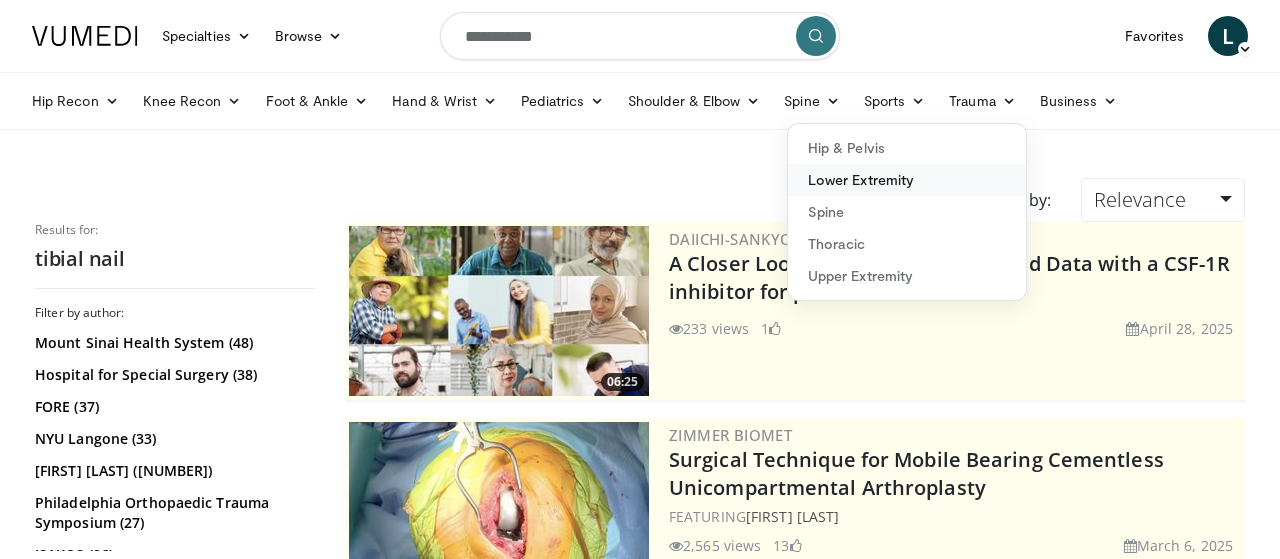 click on "Lower Extremity" at bounding box center (907, 180) 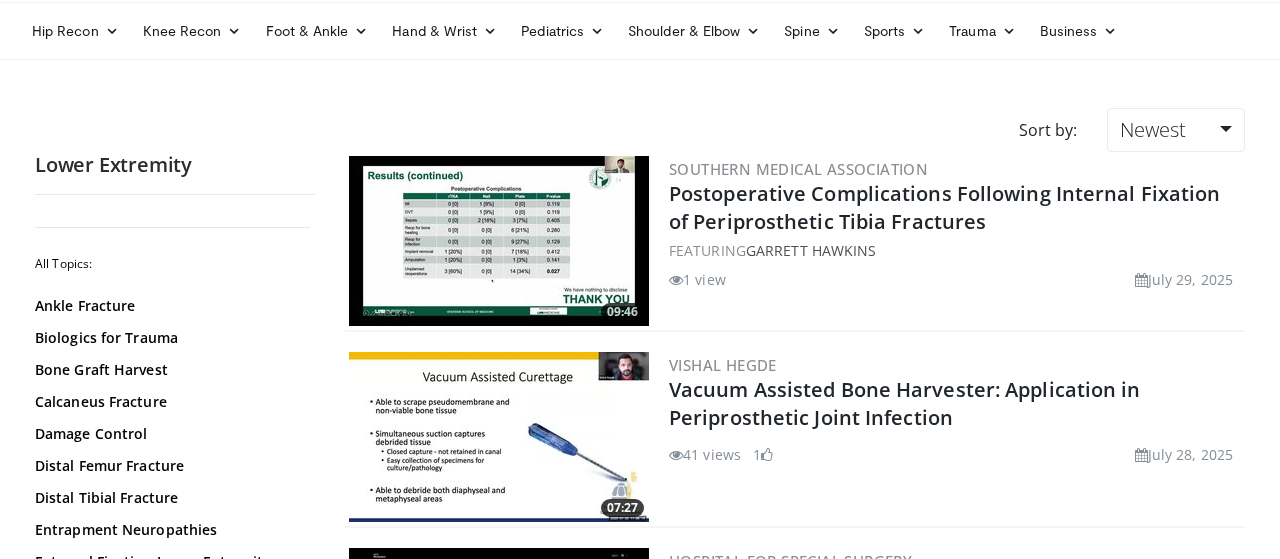 scroll, scrollTop: 104, scrollLeft: 0, axis: vertical 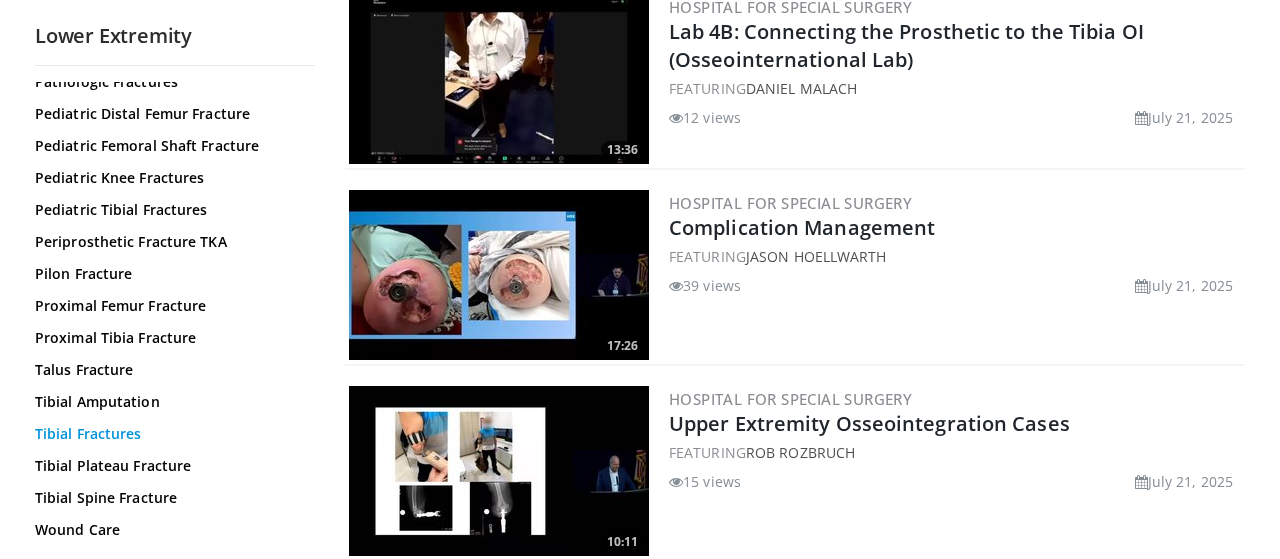 click on "Tibial Fractures" at bounding box center (170, 434) 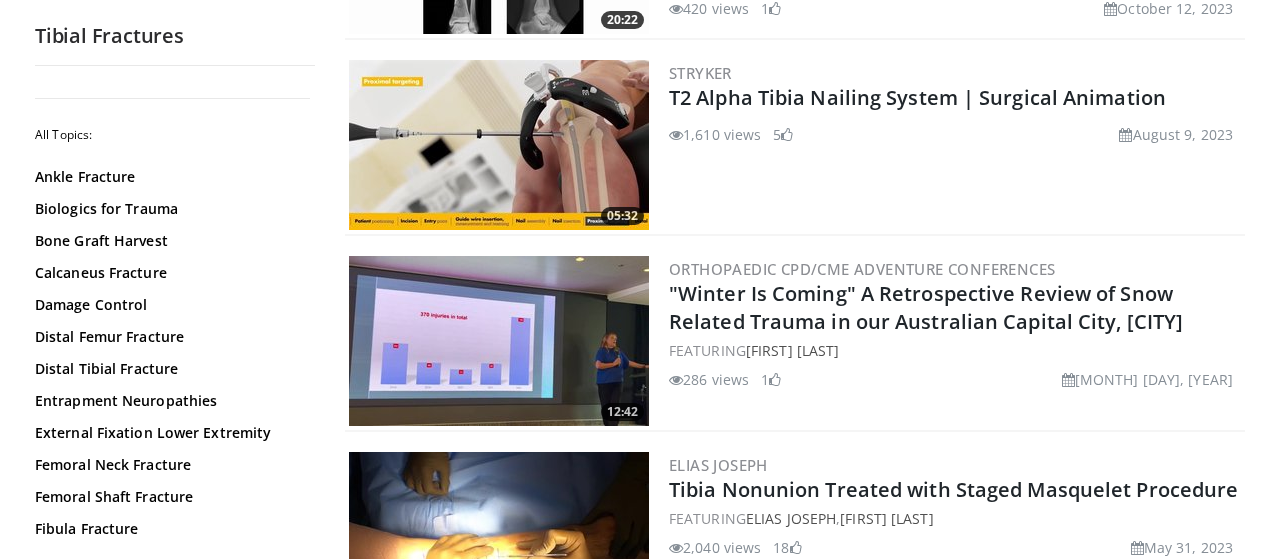 scroll, scrollTop: 3744, scrollLeft: 0, axis: vertical 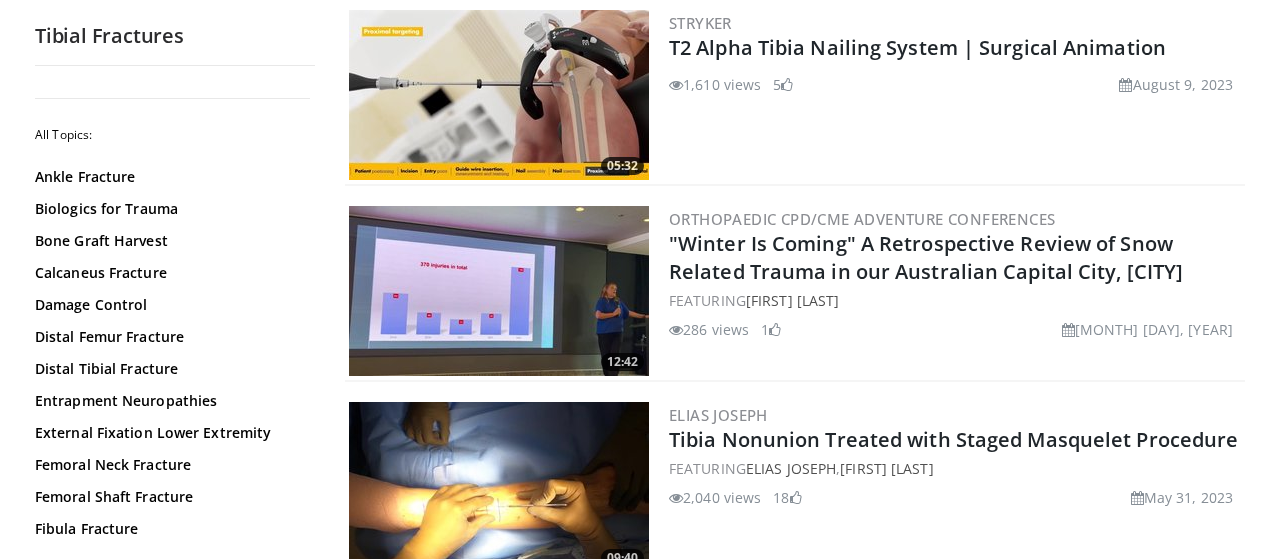 click at bounding box center [499, 95] 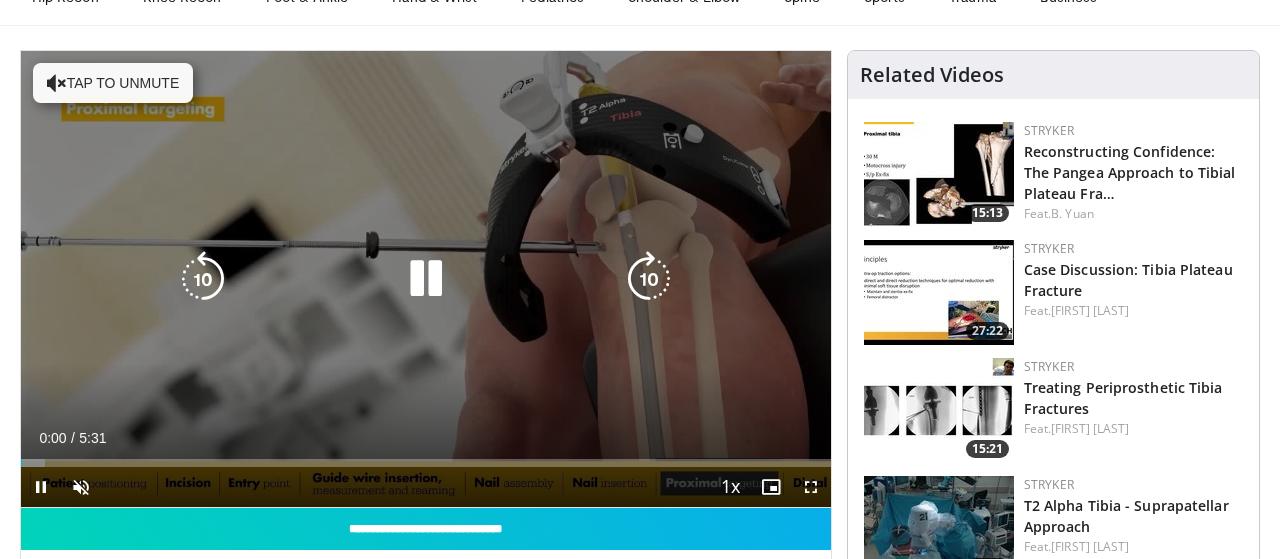 scroll, scrollTop: 208, scrollLeft: 0, axis: vertical 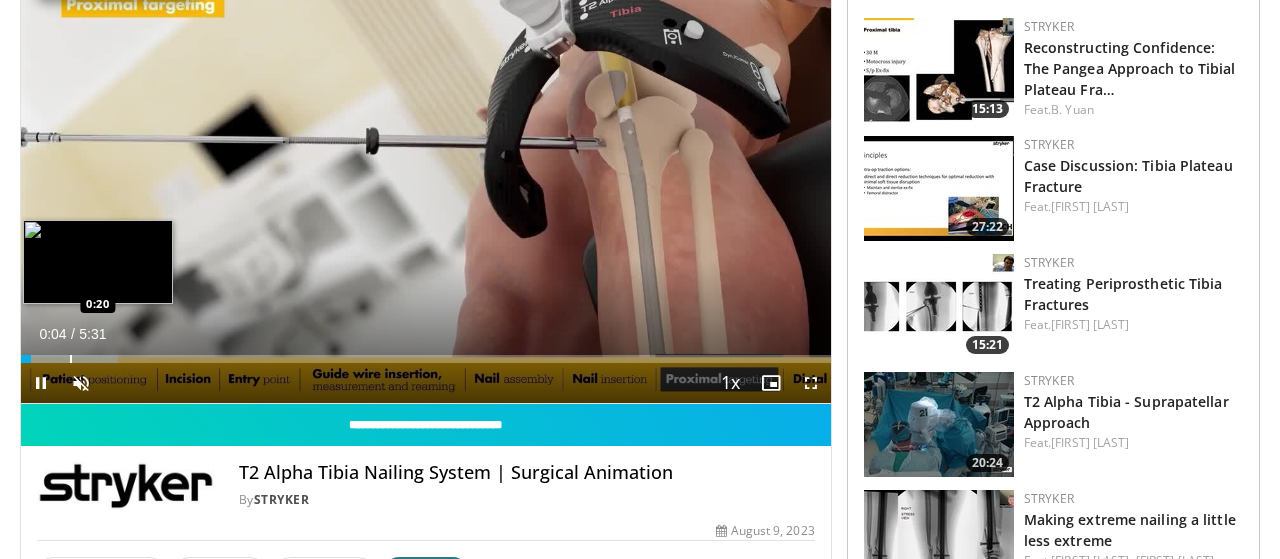 click on "Loaded :  11.97% 0:04 0:20" at bounding box center (426, 359) 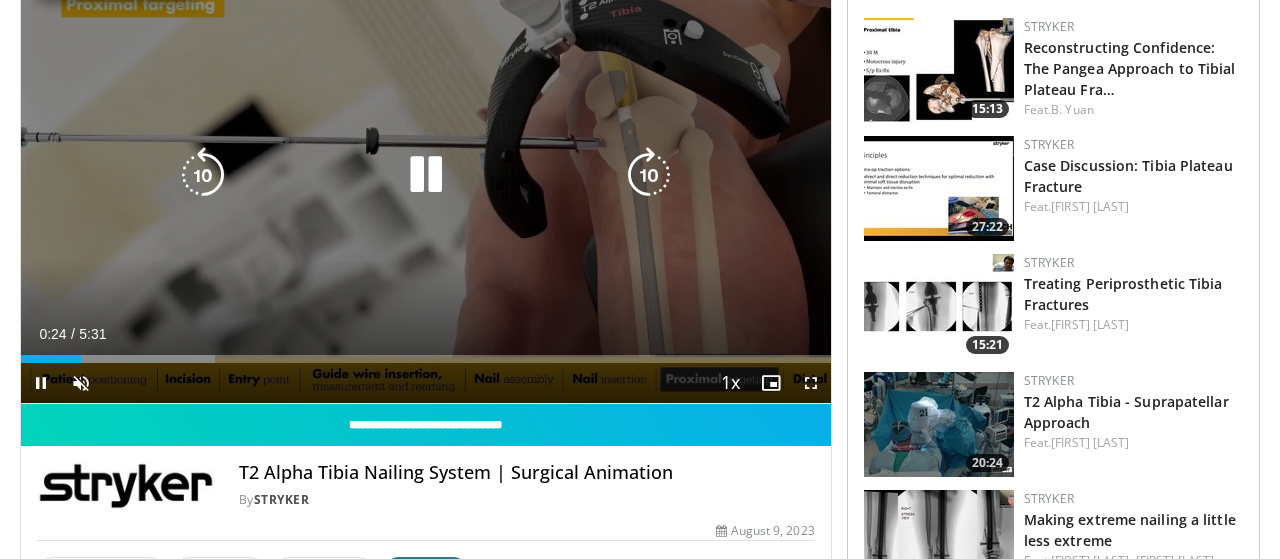 scroll, scrollTop: 0, scrollLeft: 0, axis: both 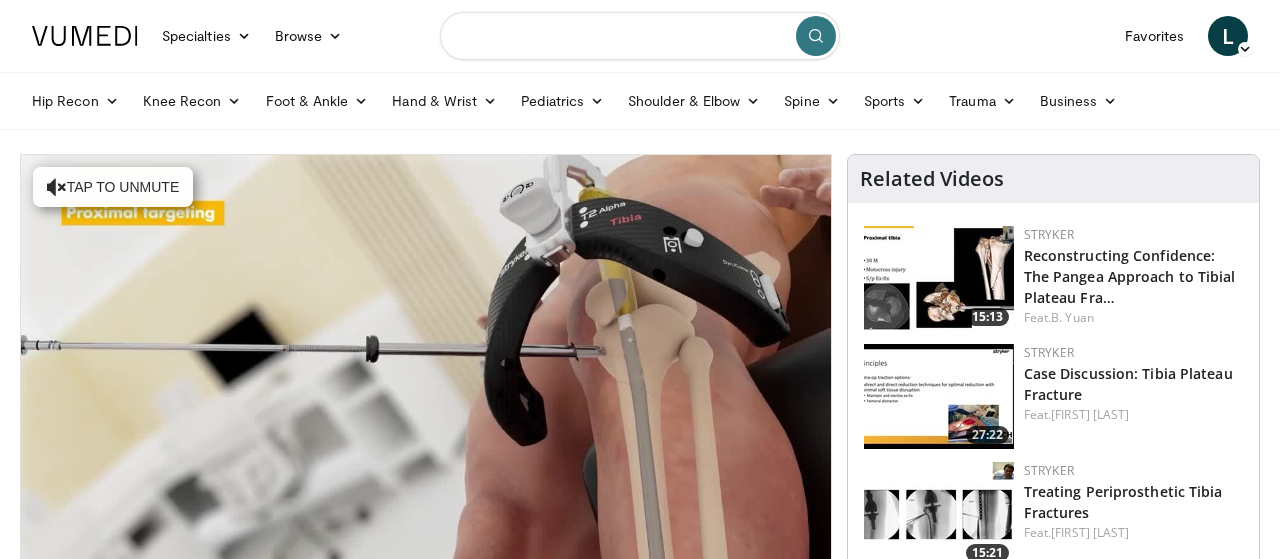 click at bounding box center [640, 36] 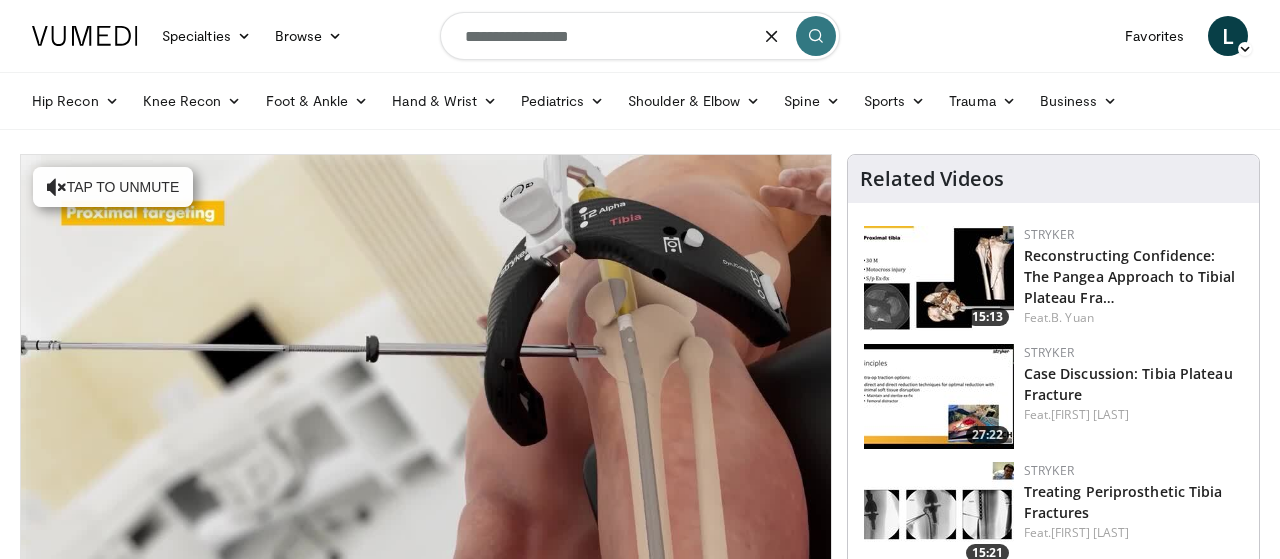 type on "**********" 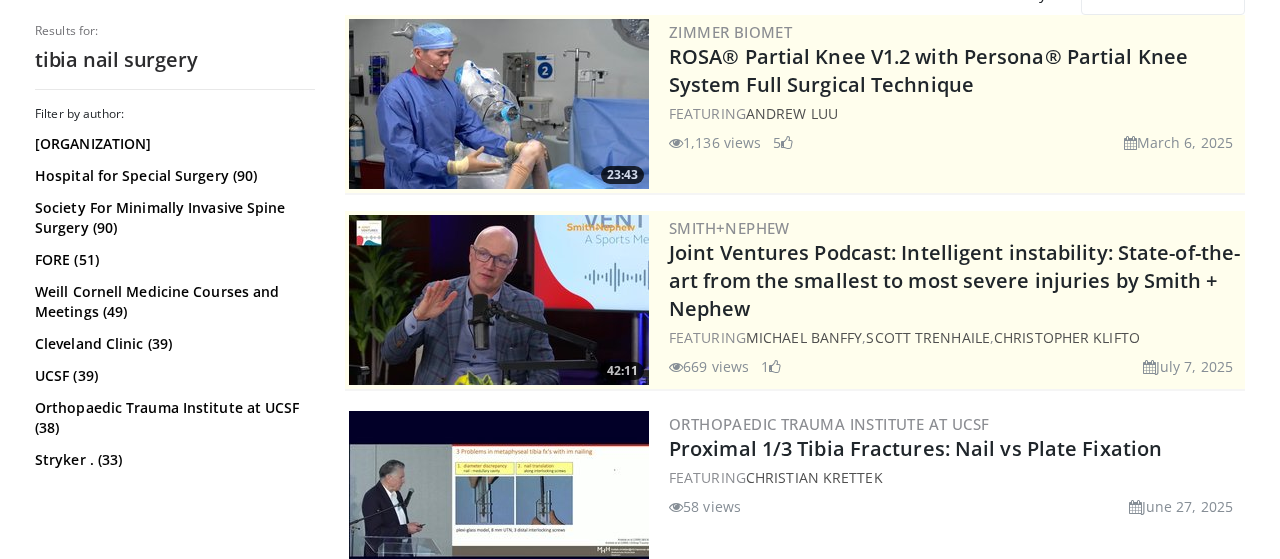 scroll, scrollTop: 0, scrollLeft: 0, axis: both 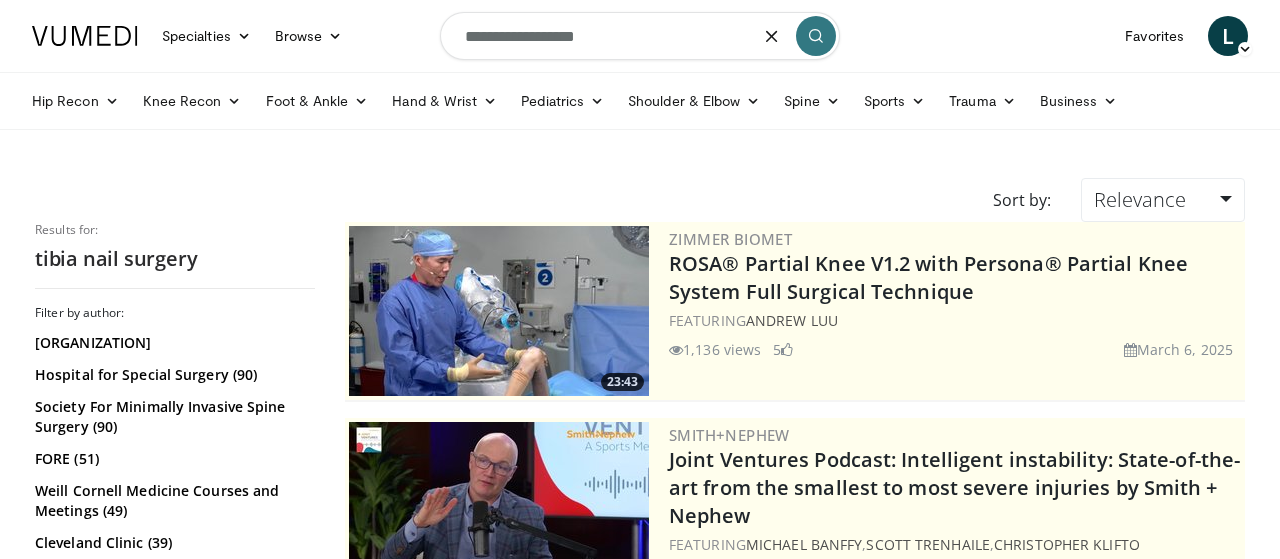 drag, startPoint x: 587, startPoint y: 50, endPoint x: 399, endPoint y: 22, distance: 190.07367 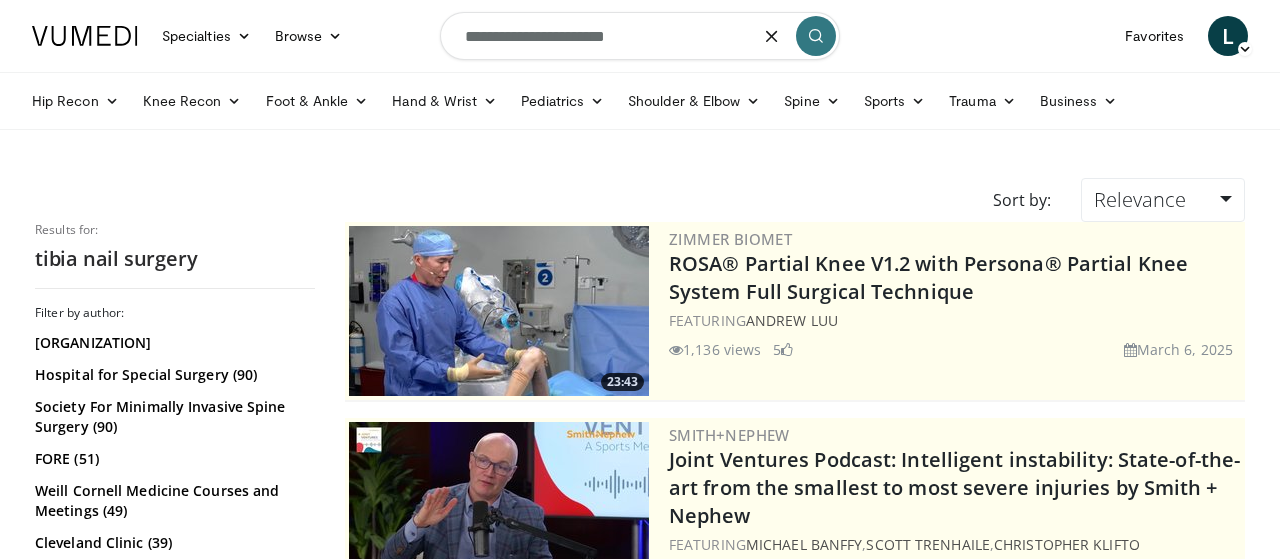 type on "**********" 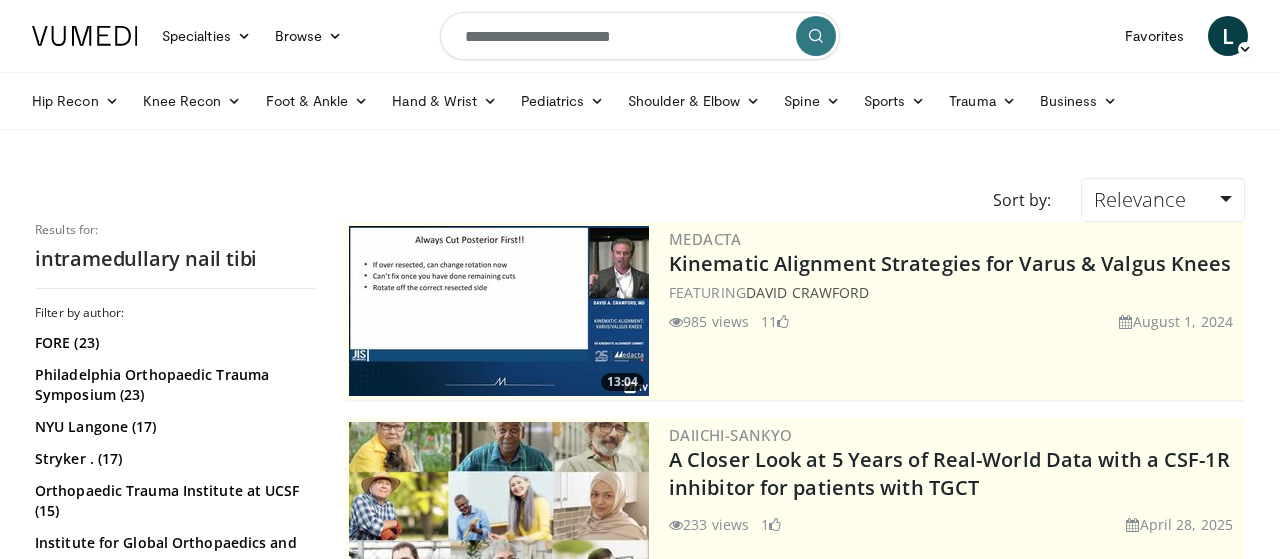 scroll, scrollTop: 0, scrollLeft: 0, axis: both 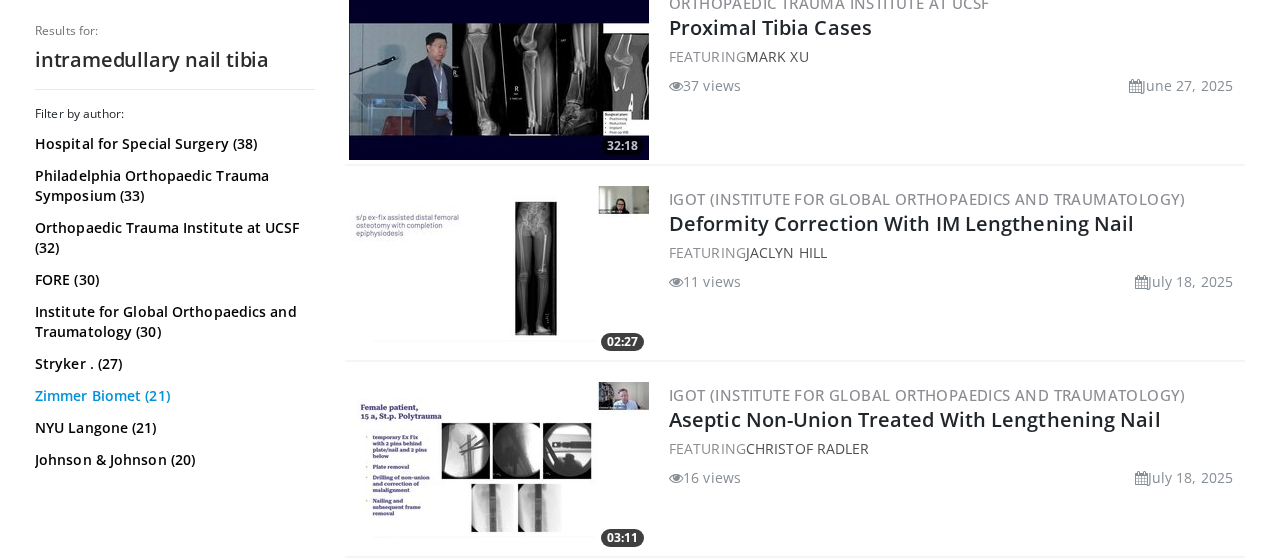 click on "Zimmer Biomet (21)" at bounding box center (172, 396) 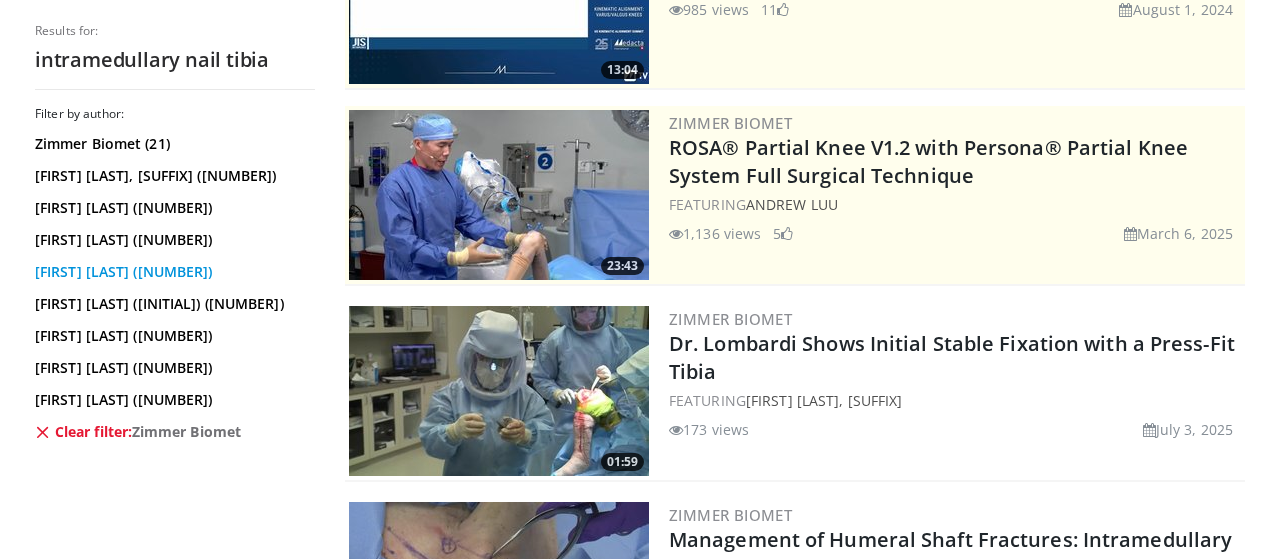 scroll, scrollTop: 0, scrollLeft: 0, axis: both 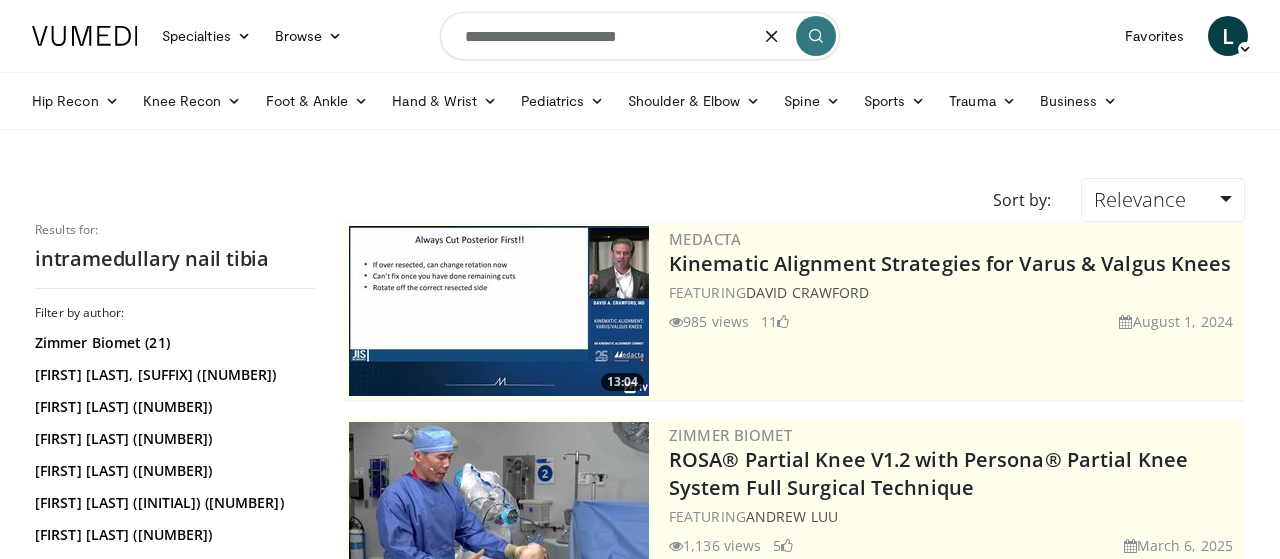 click on "**********" at bounding box center [640, 36] 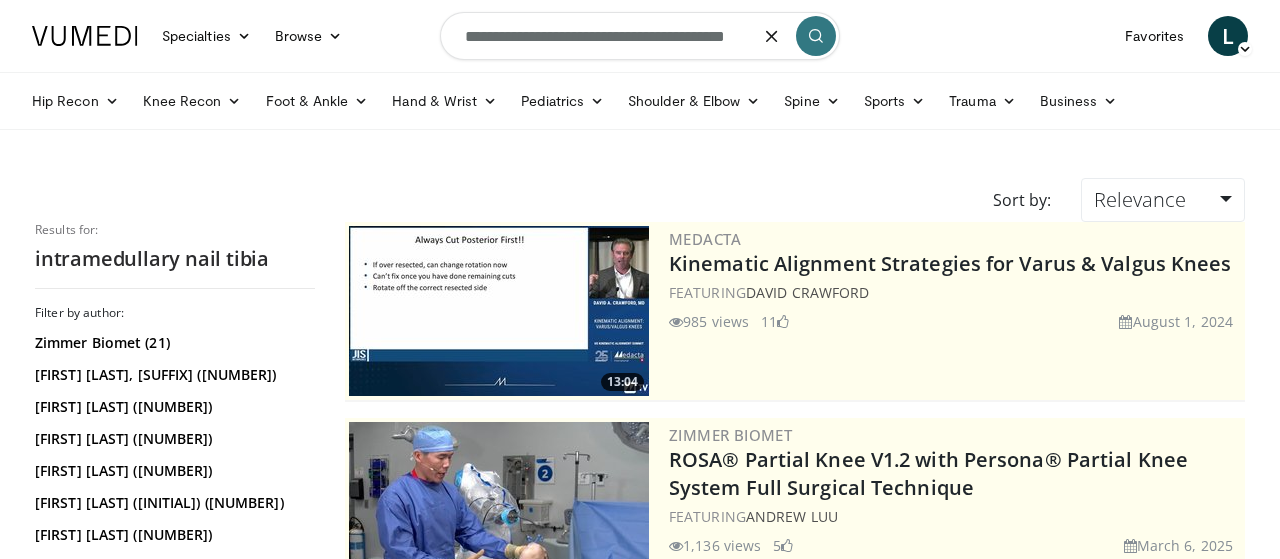 type on "**********" 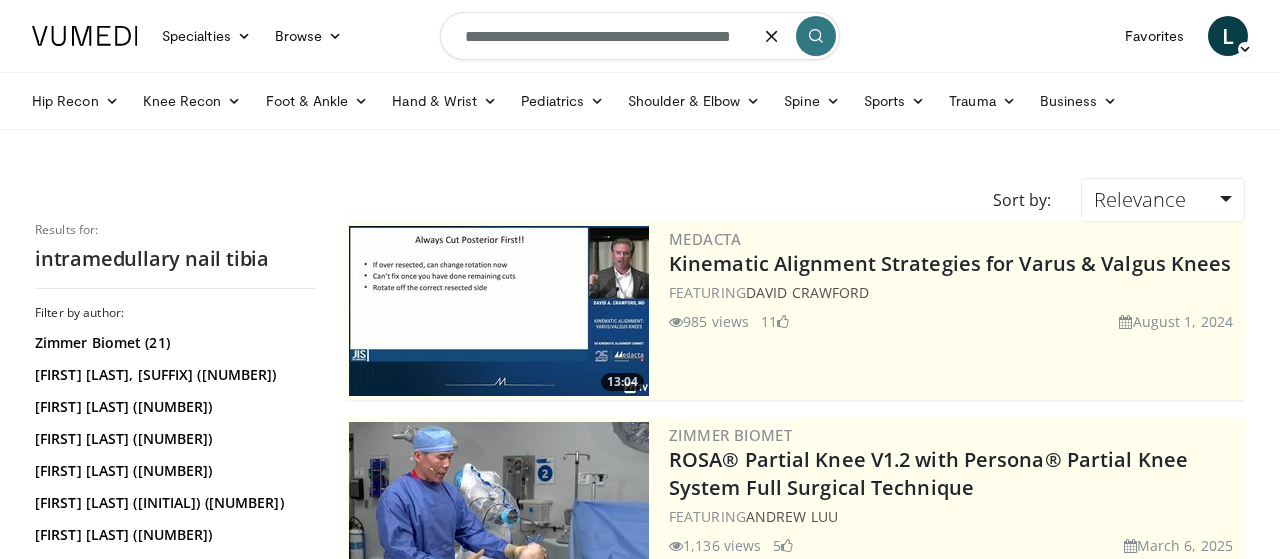 scroll, scrollTop: 0, scrollLeft: 5, axis: horizontal 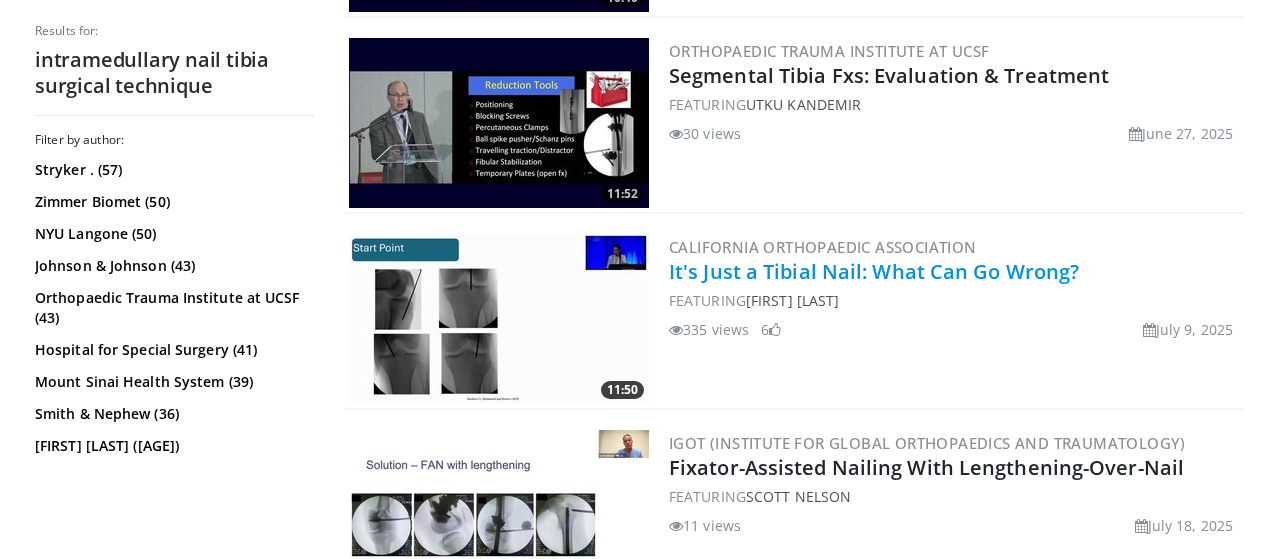 click on "It's Just a Tibial Nail: What Can Go Wrong?" at bounding box center (874, 271) 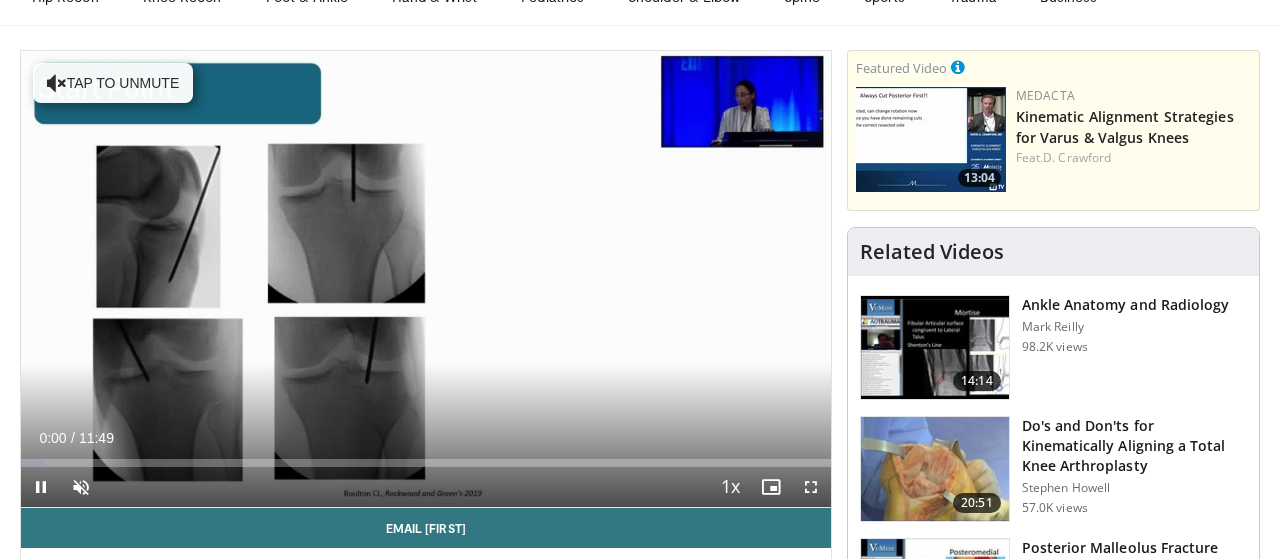 scroll, scrollTop: 208, scrollLeft: 0, axis: vertical 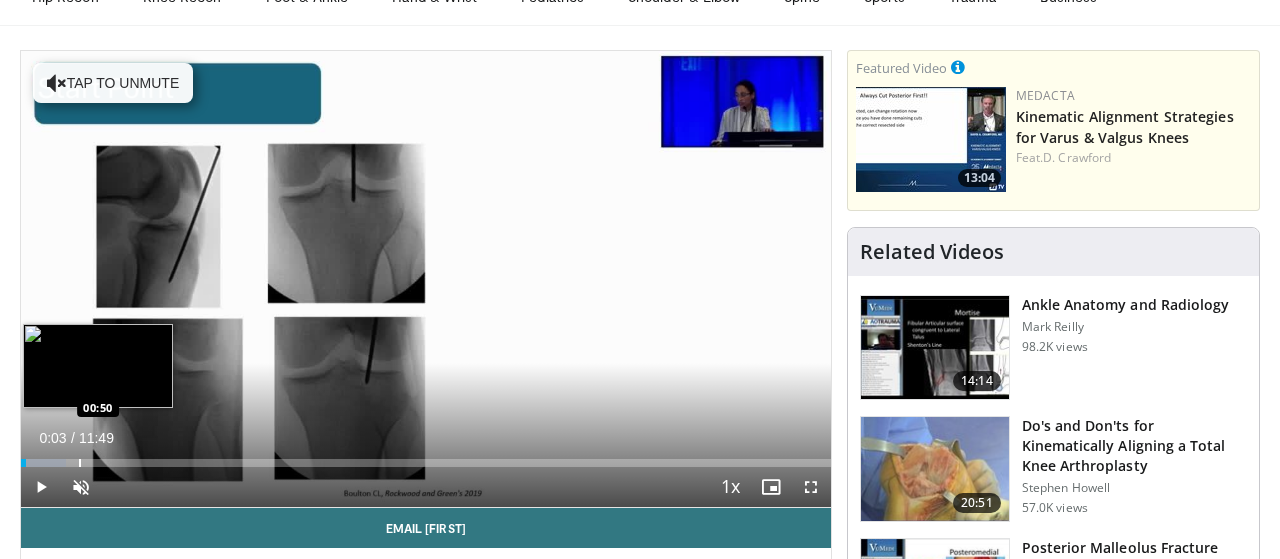click at bounding box center (80, 463) 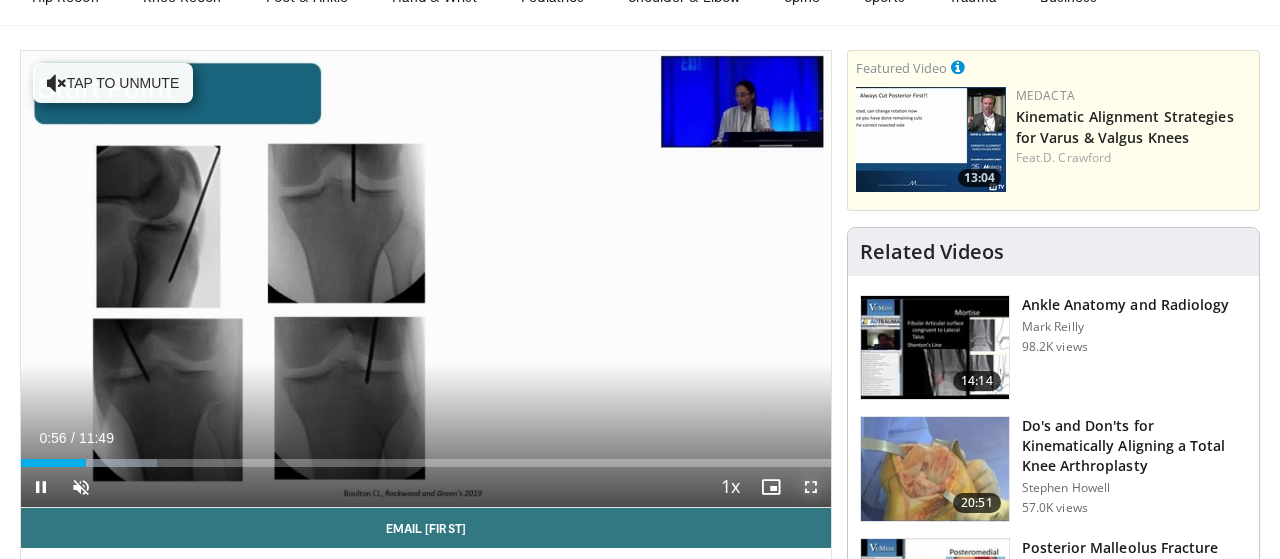 click at bounding box center [811, 487] 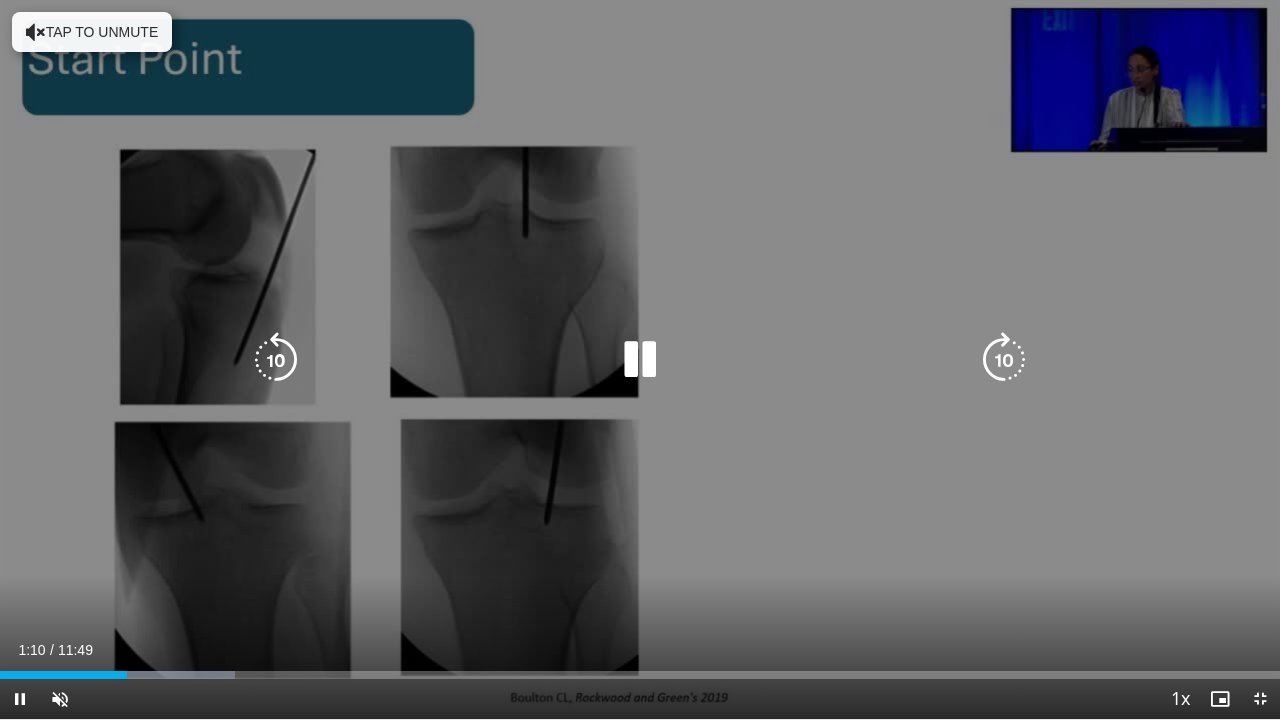click at bounding box center (1004, 360) 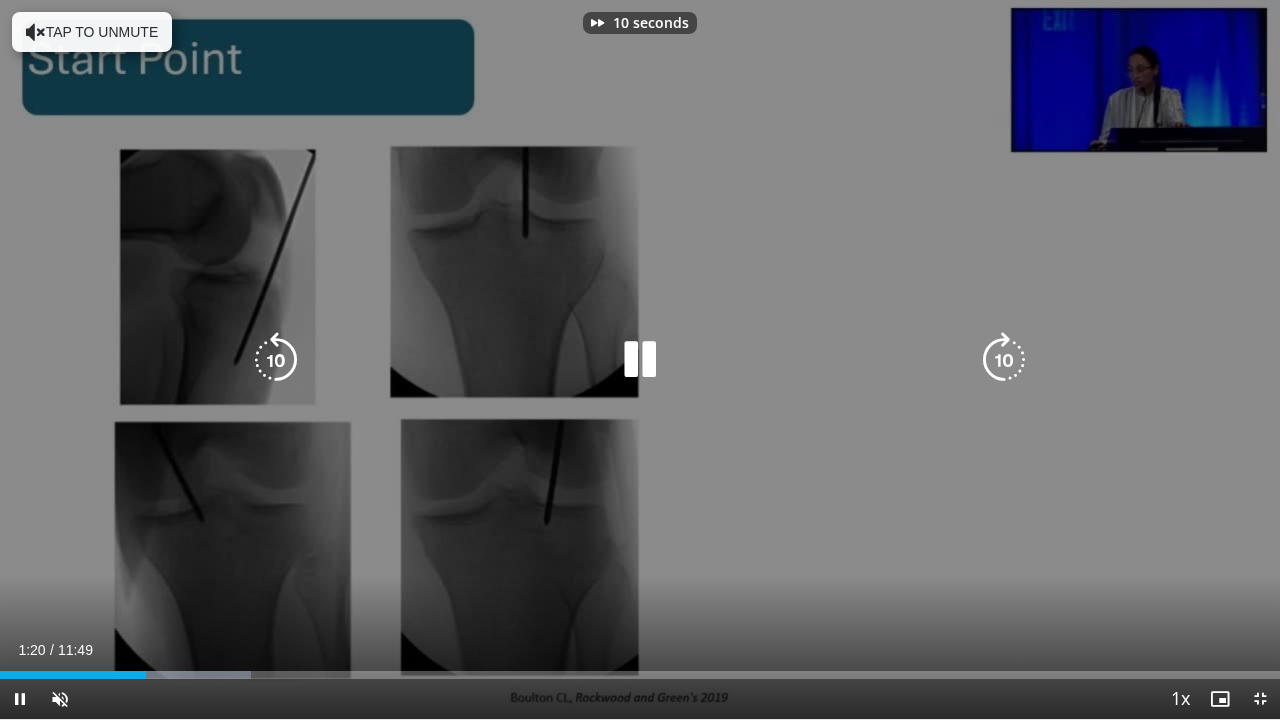 click at bounding box center (1004, 360) 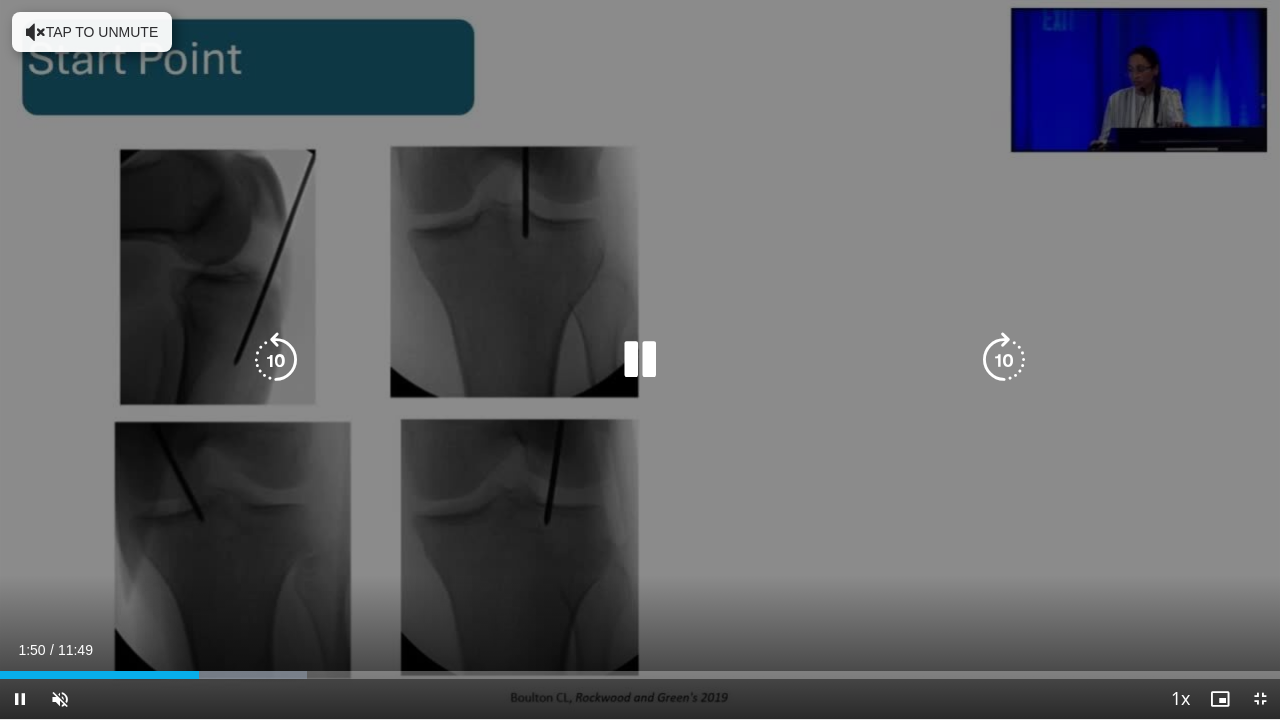 click at bounding box center [1004, 360] 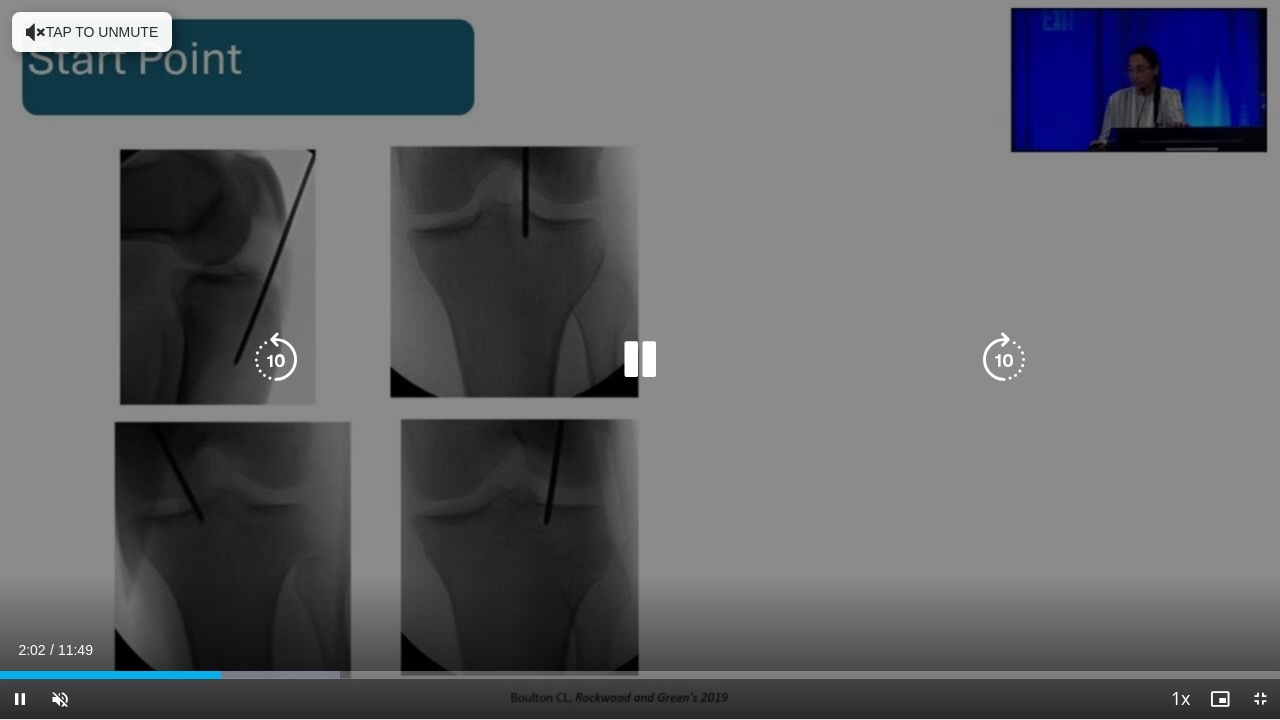 click at bounding box center (640, 360) 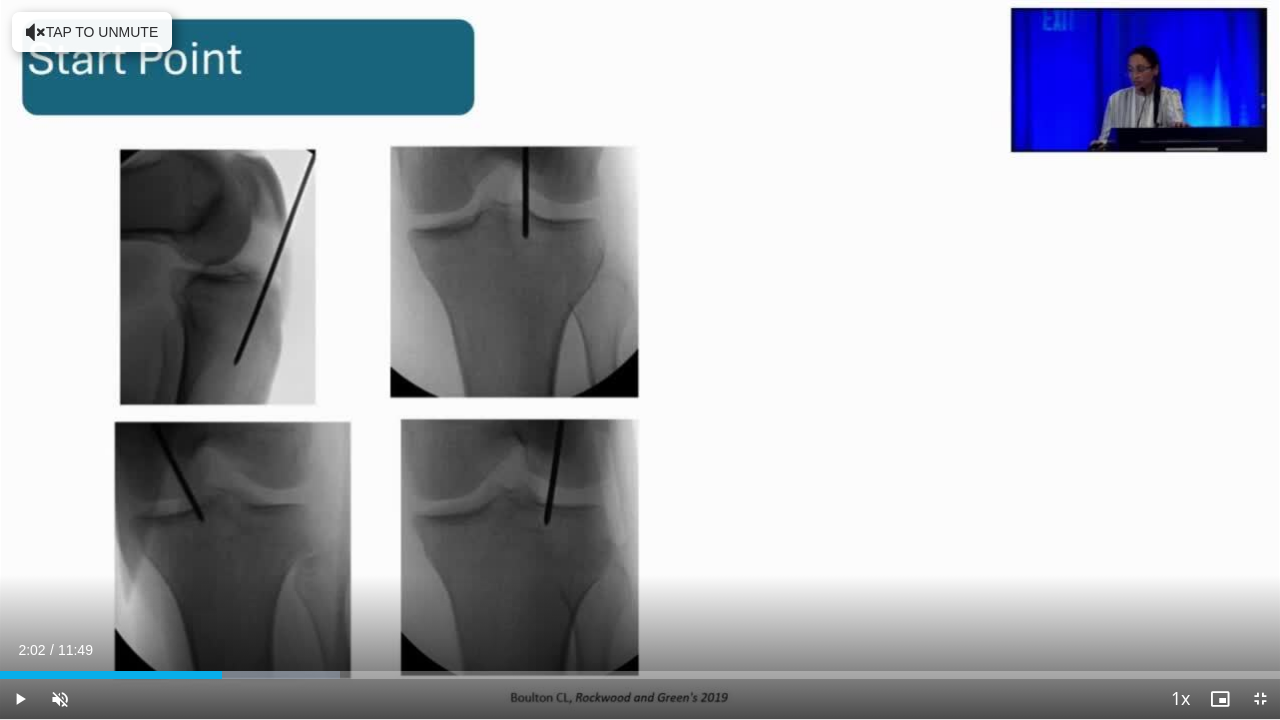 click on "10 seconds
Tap to unmute" at bounding box center (640, 359) 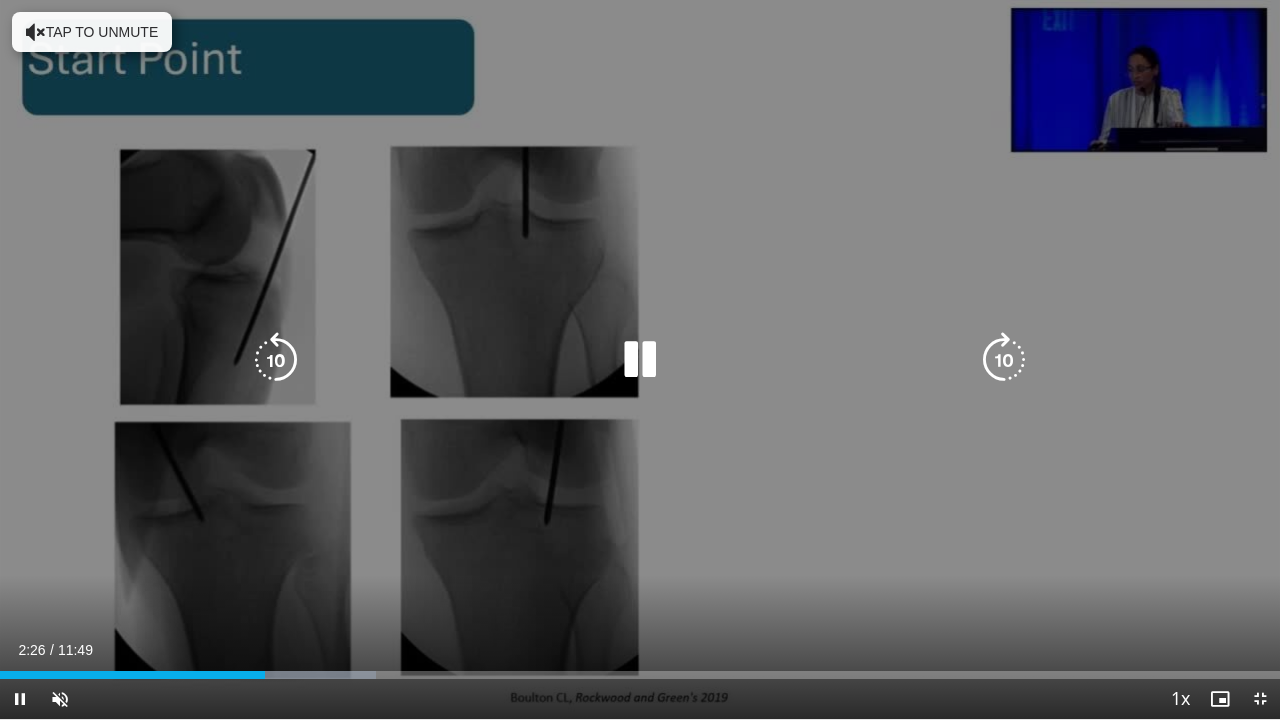 click at bounding box center (1004, 360) 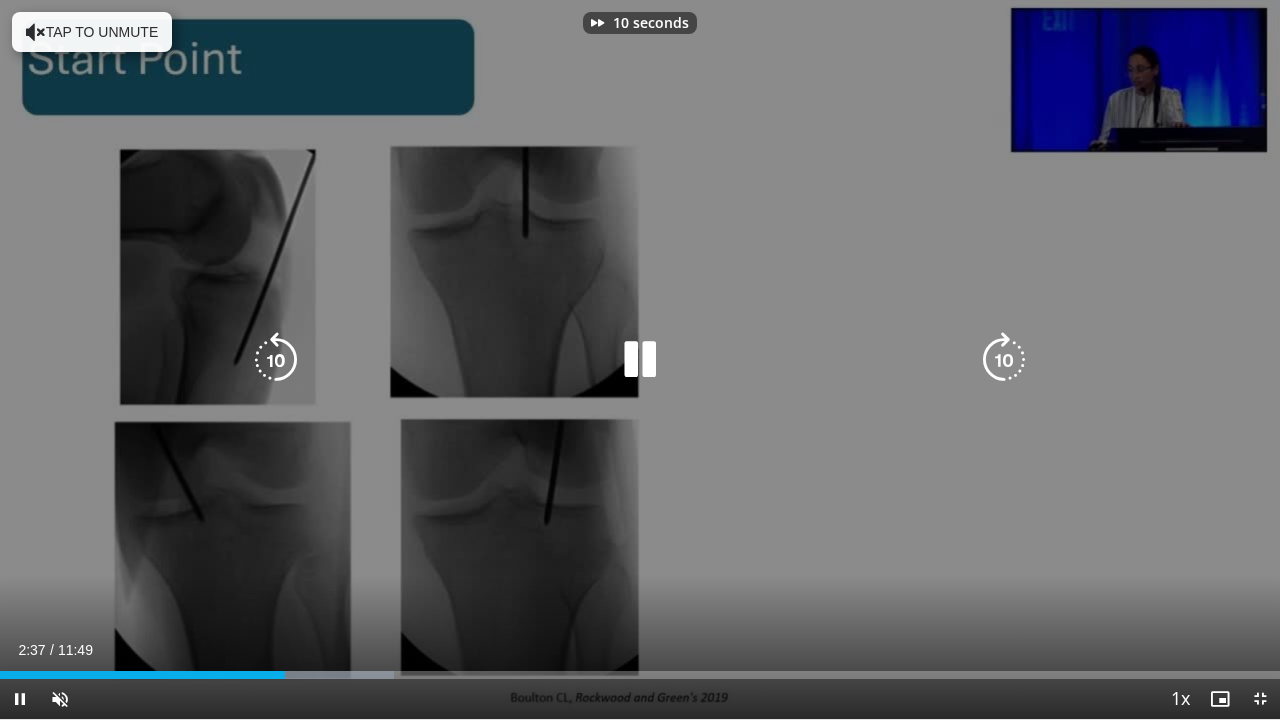 click at bounding box center (1004, 360) 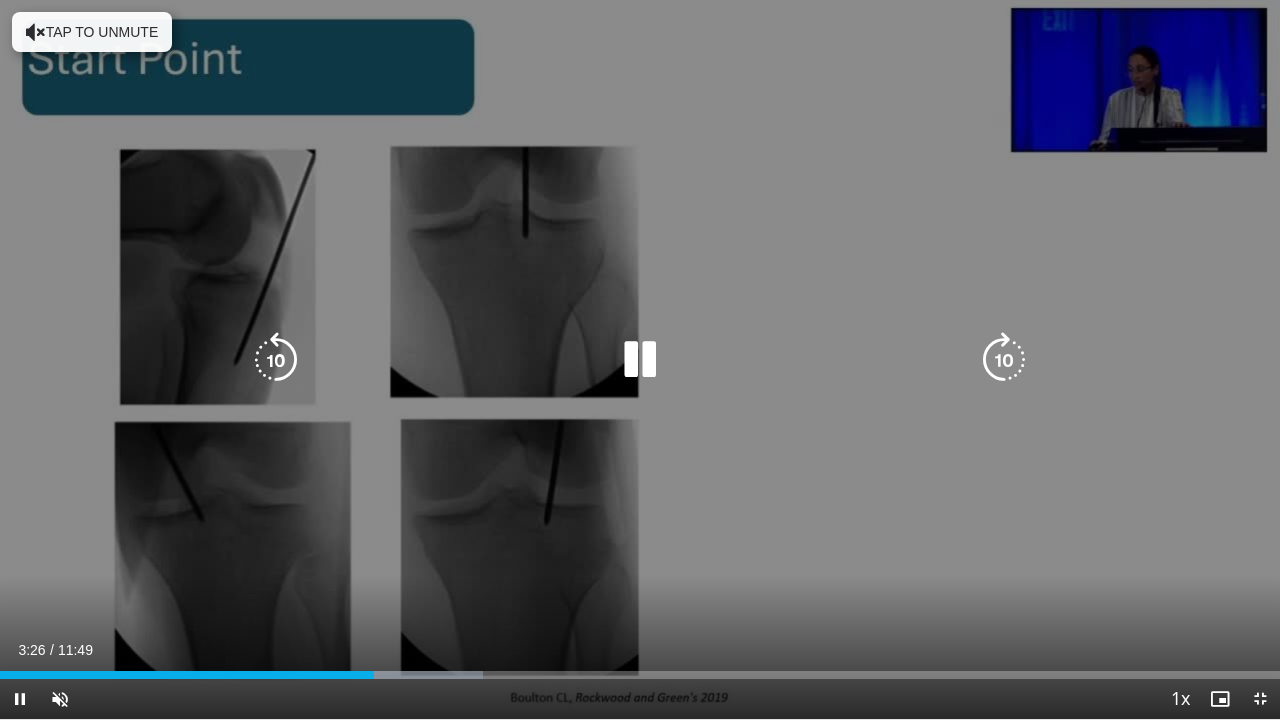 click at bounding box center [1004, 360] 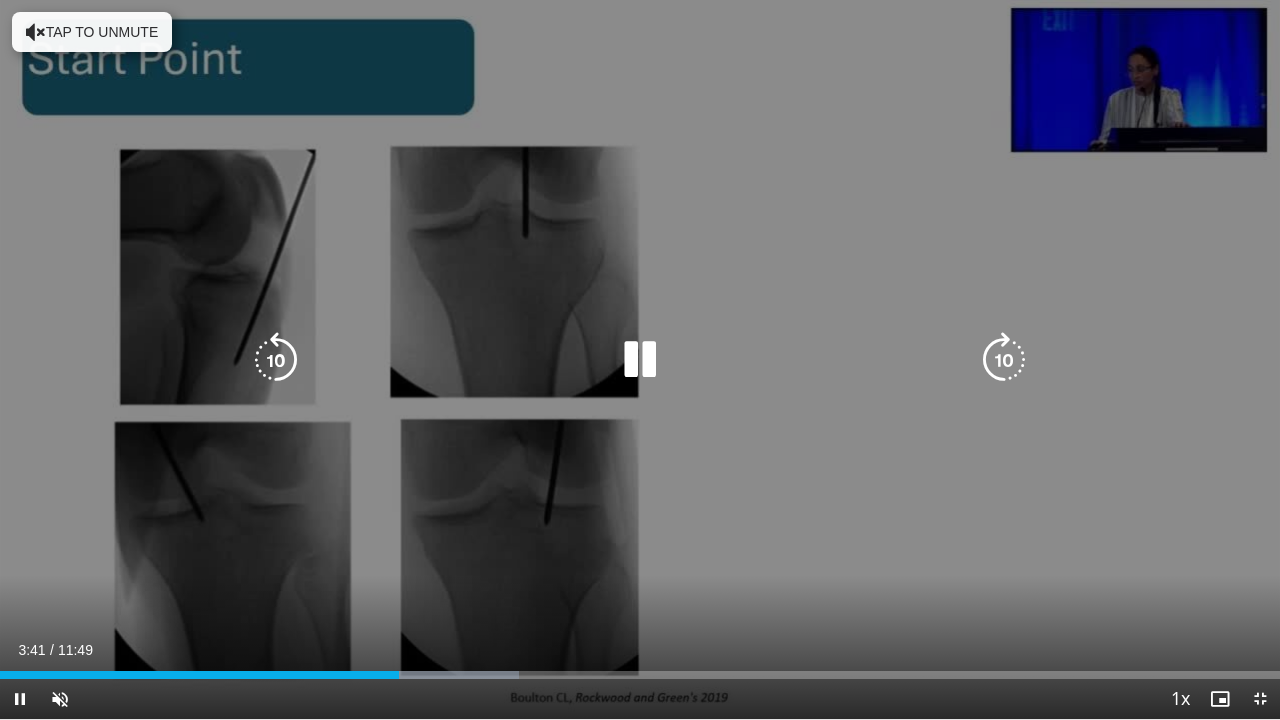 click at bounding box center [640, 360] 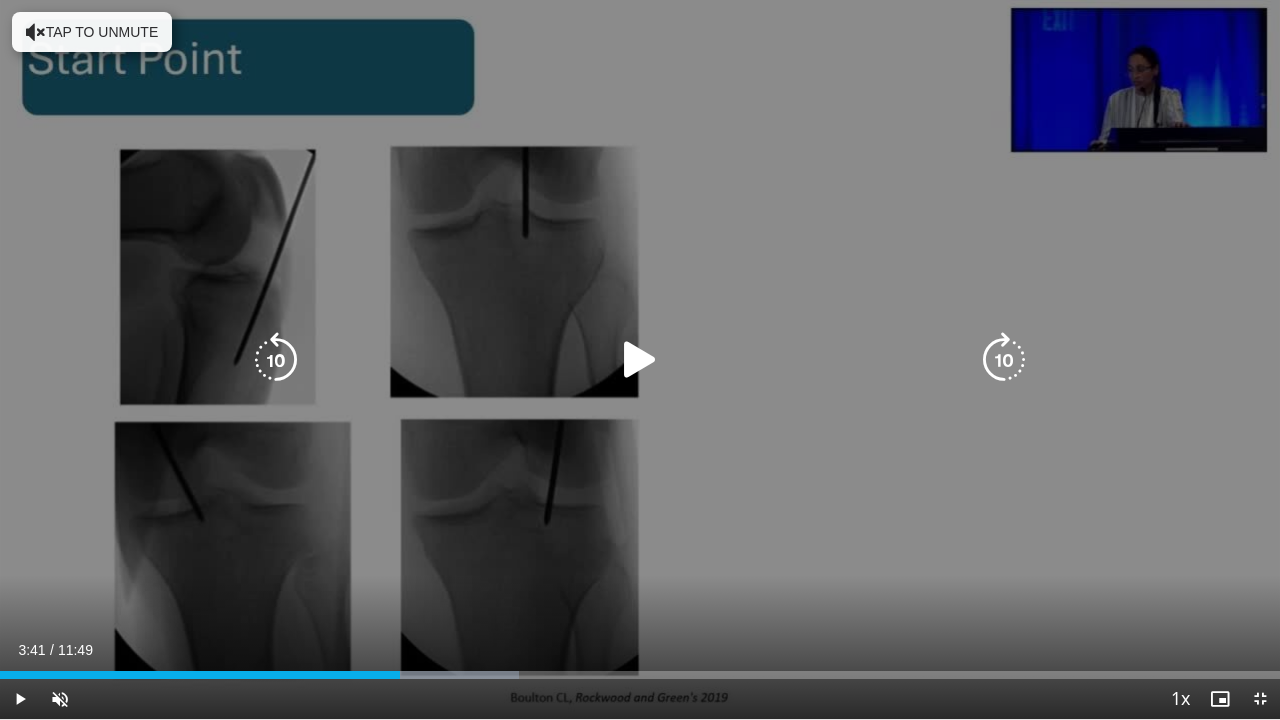 click at bounding box center [640, 360] 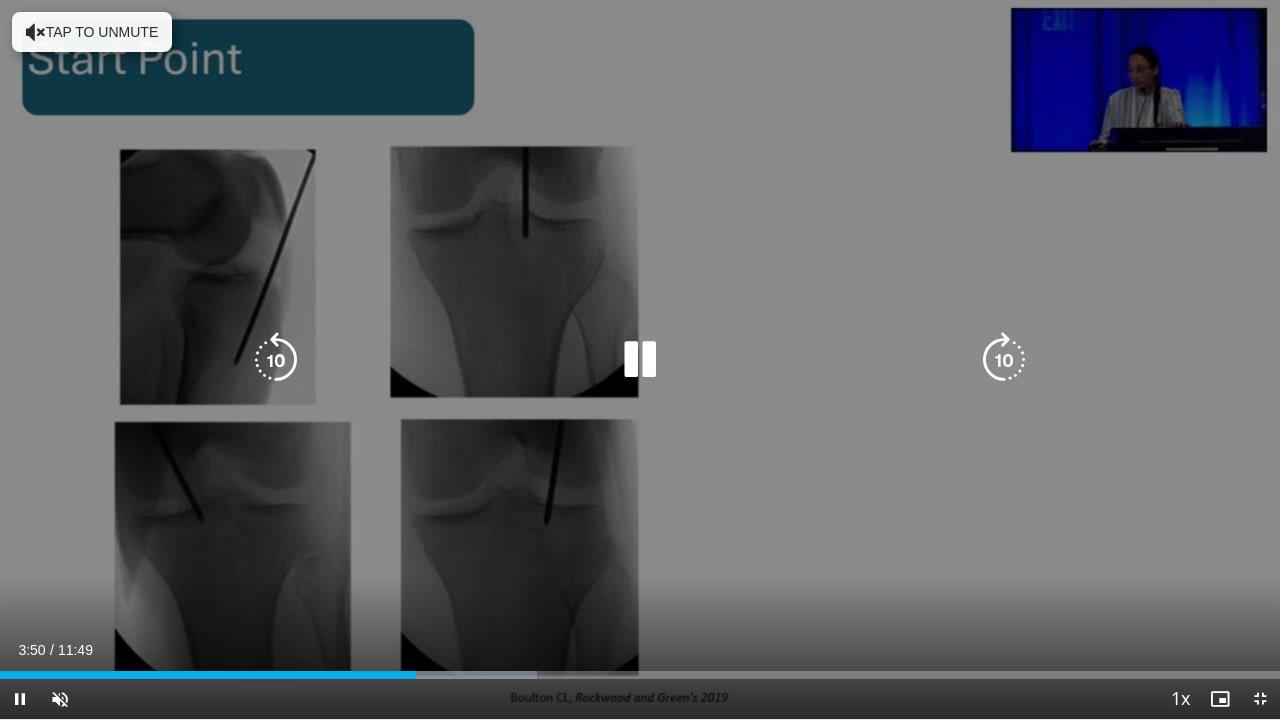 click at bounding box center [1004, 360] 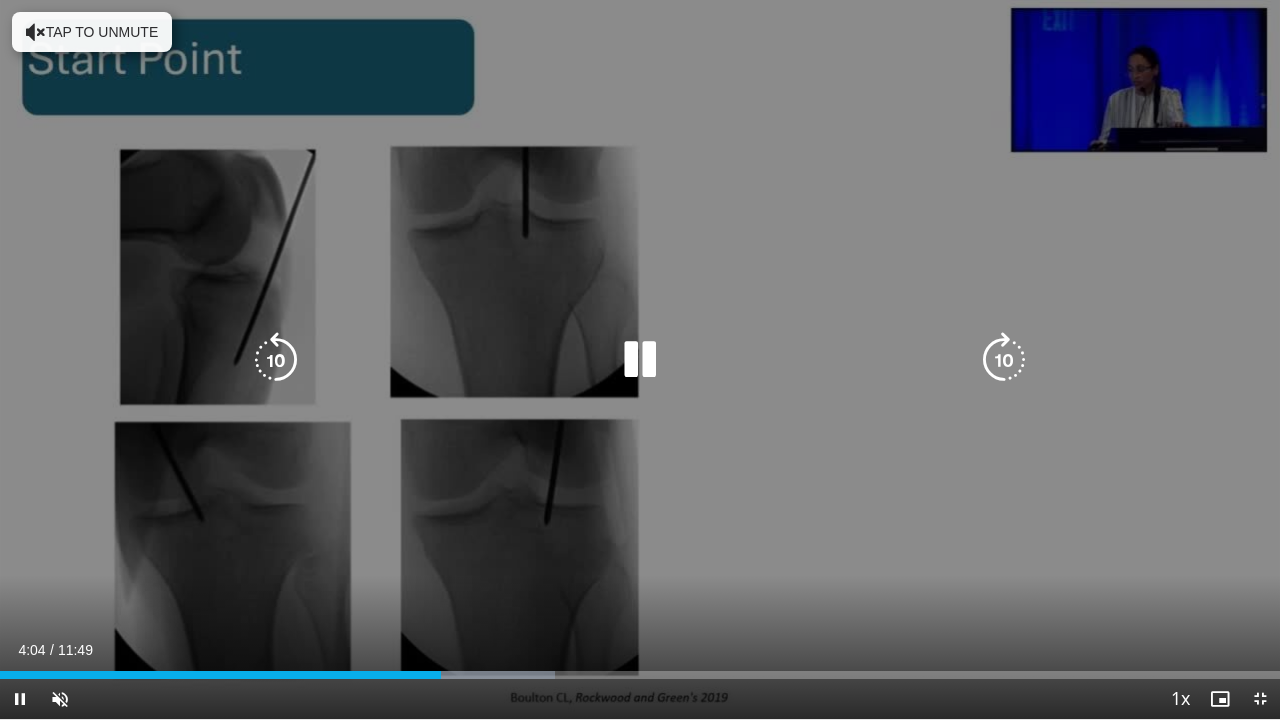 click at bounding box center [640, 360] 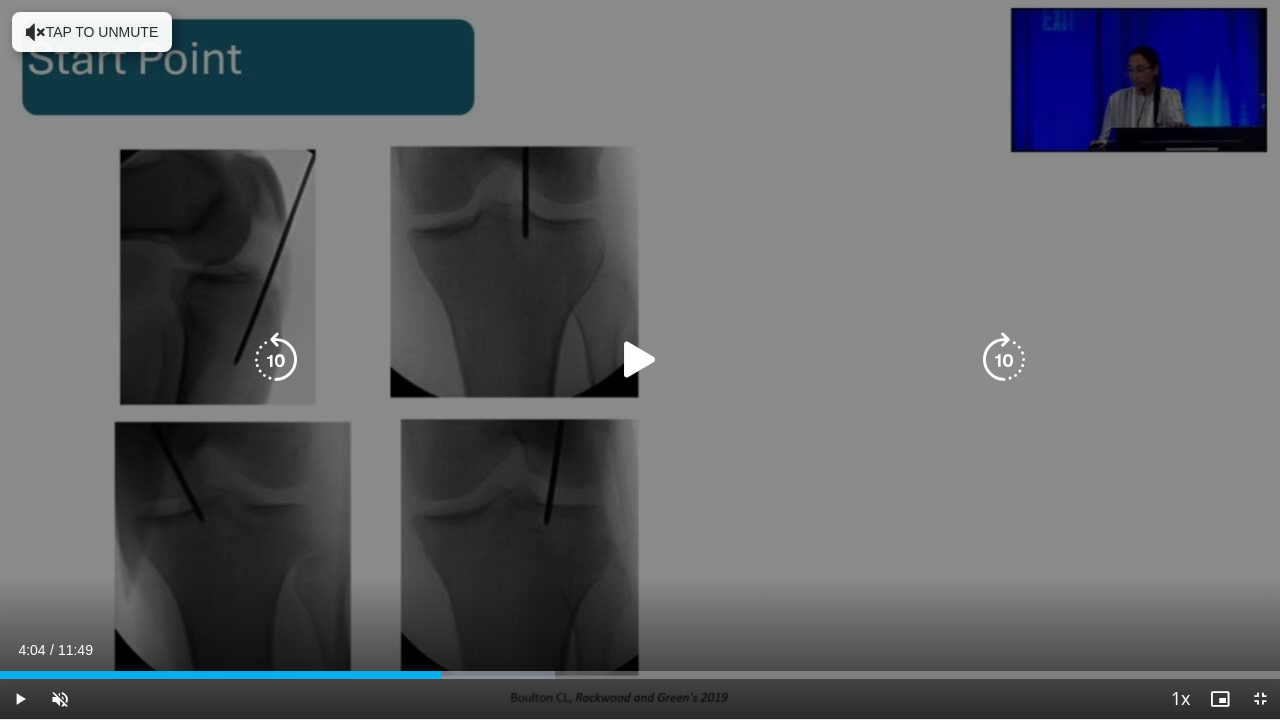 click at bounding box center (640, 360) 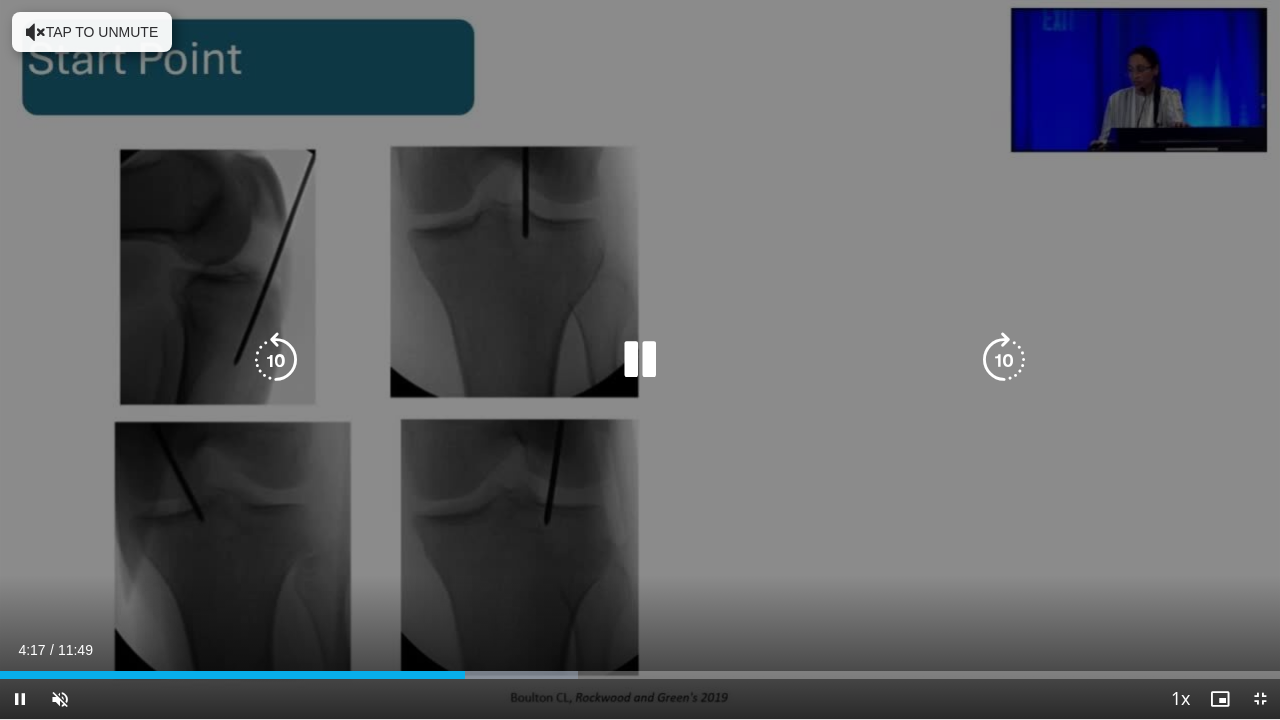 click at bounding box center (1004, 360) 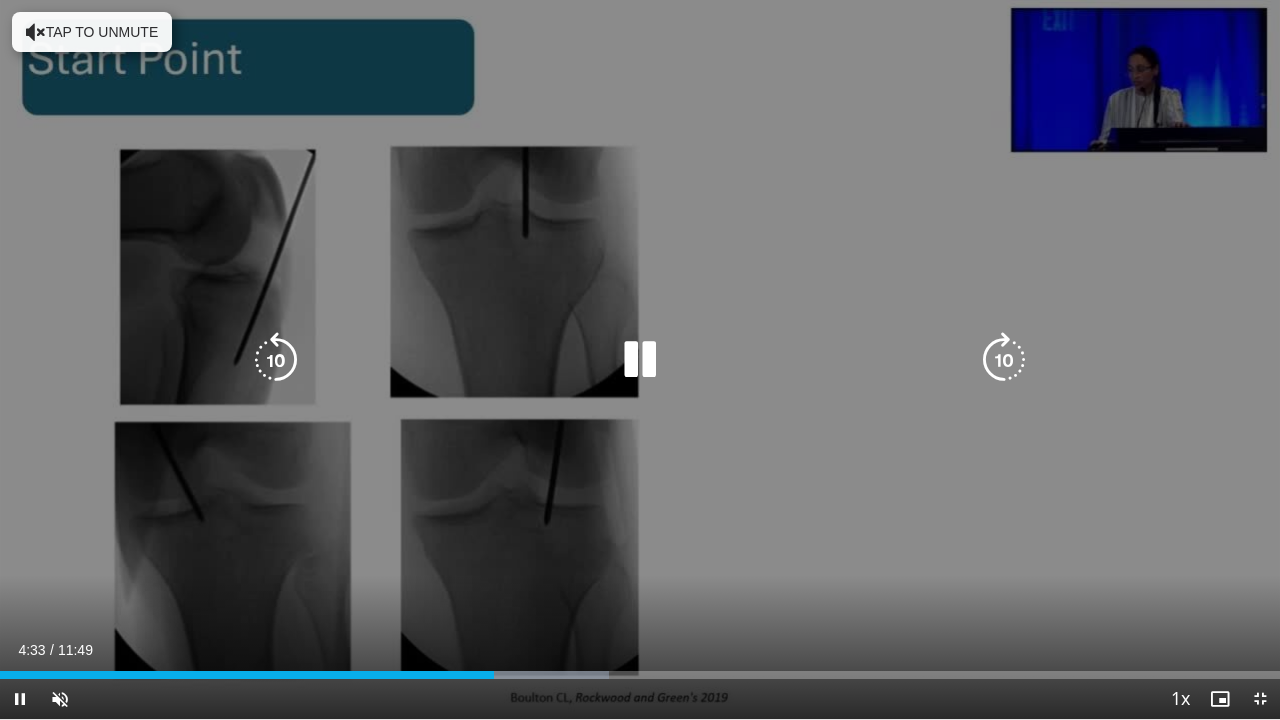 click at bounding box center [640, 360] 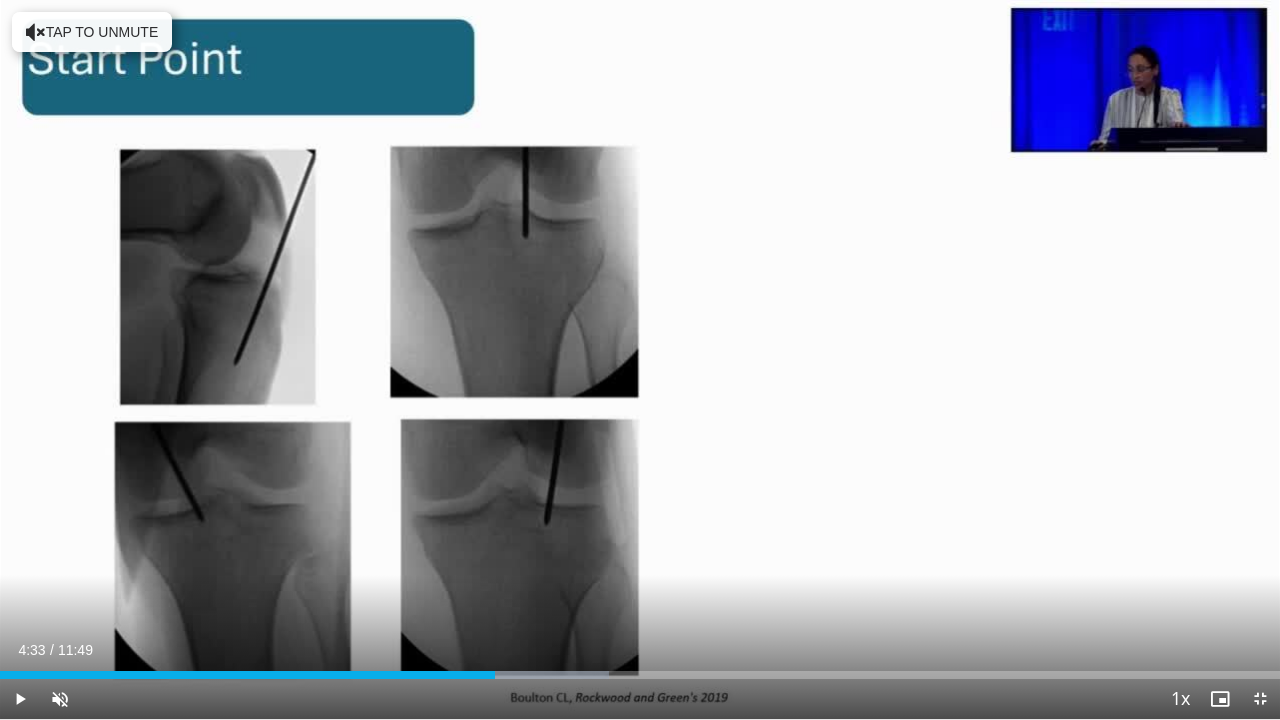 type 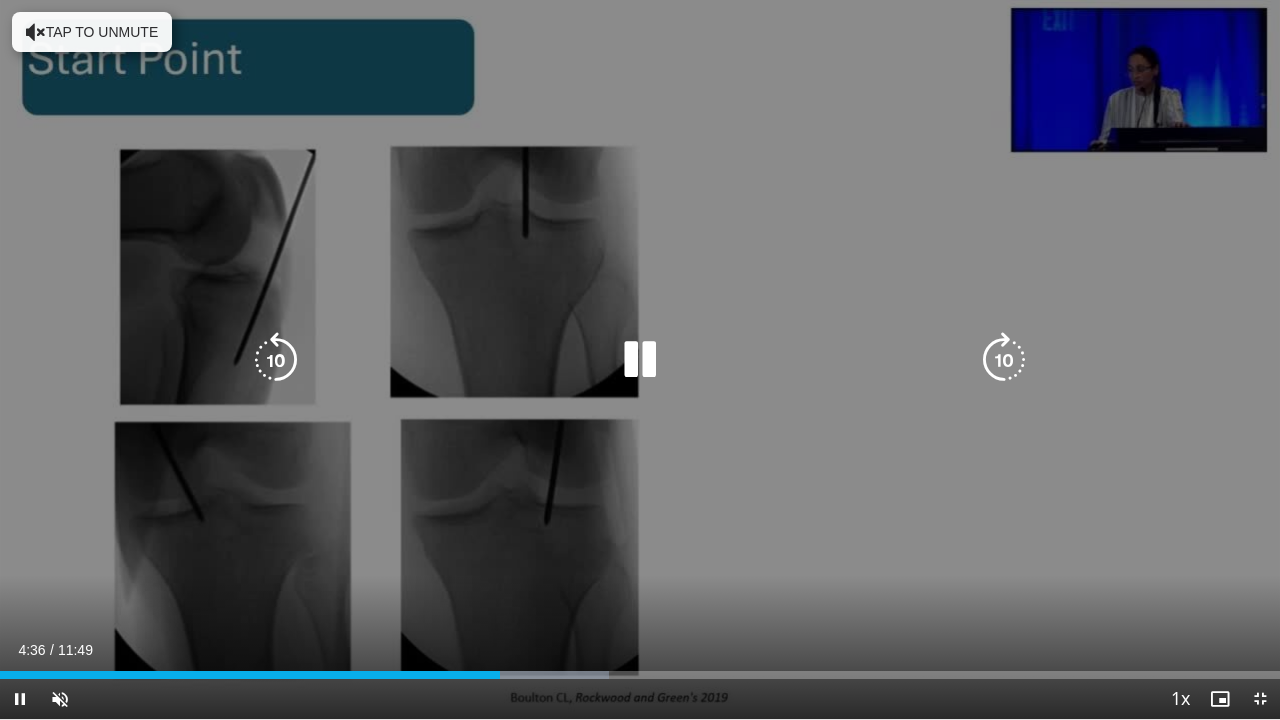 click at bounding box center [1004, 360] 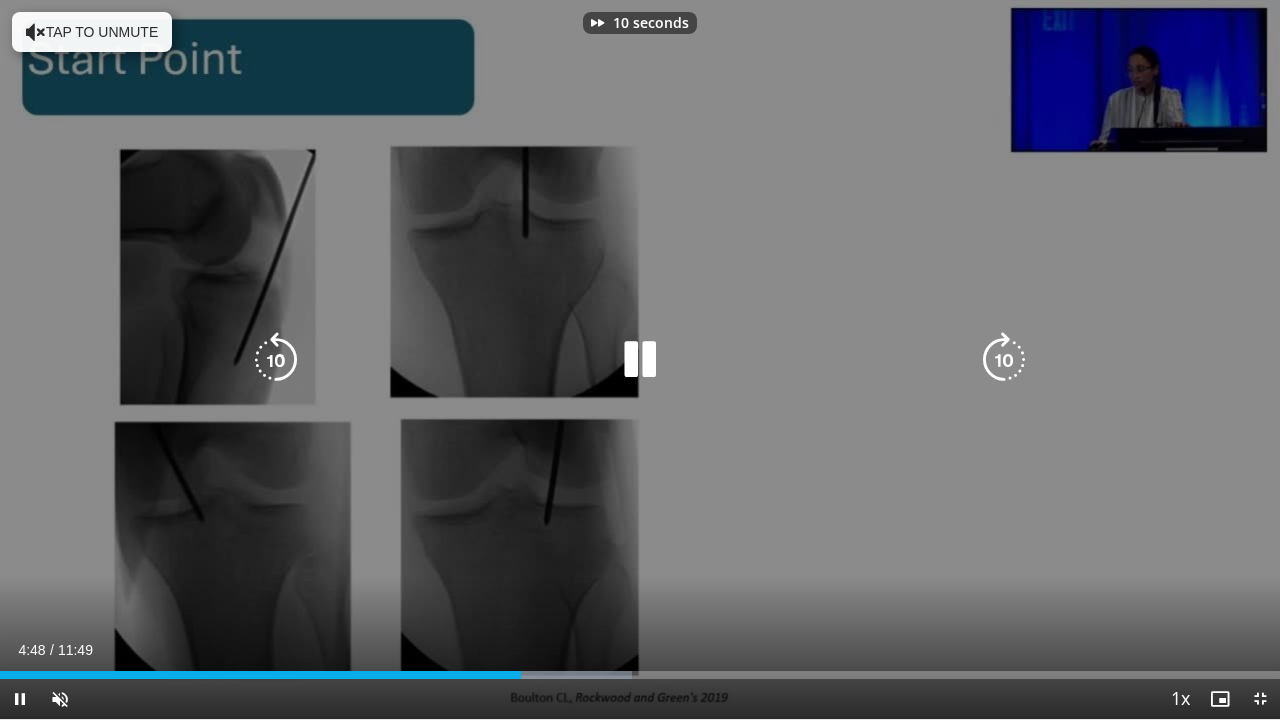 click at bounding box center [1004, 360] 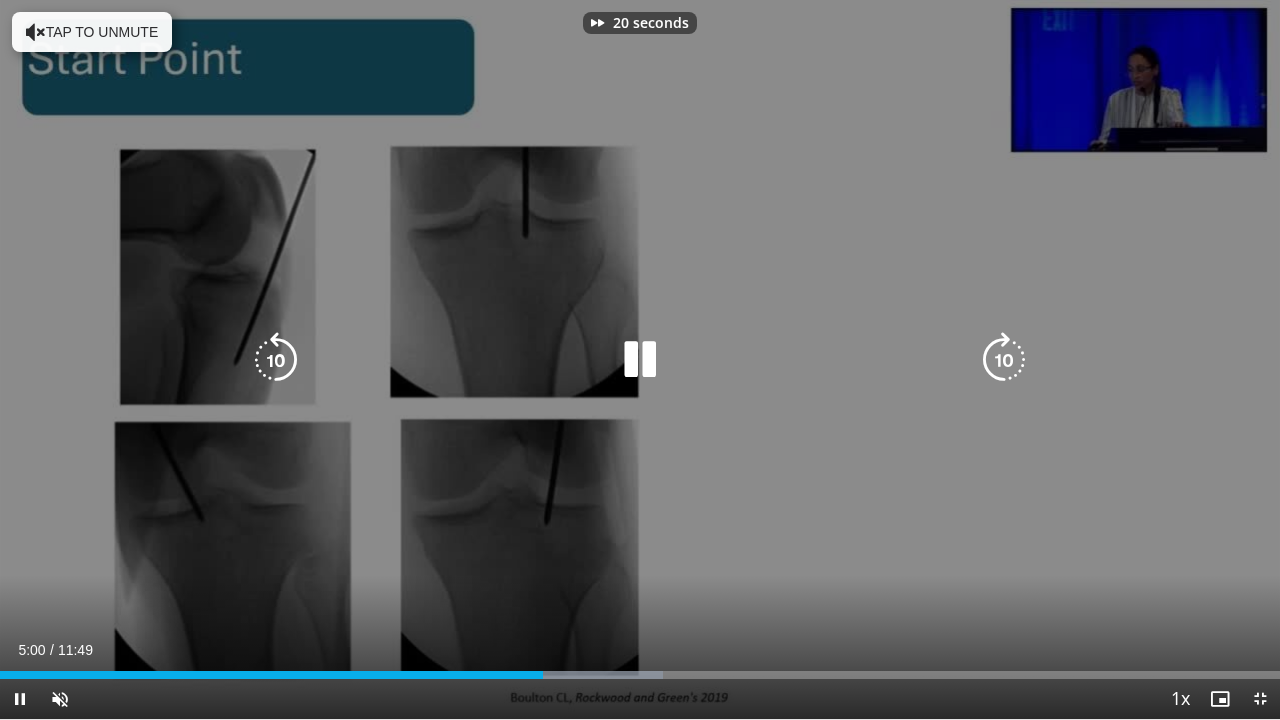 click at bounding box center (1004, 360) 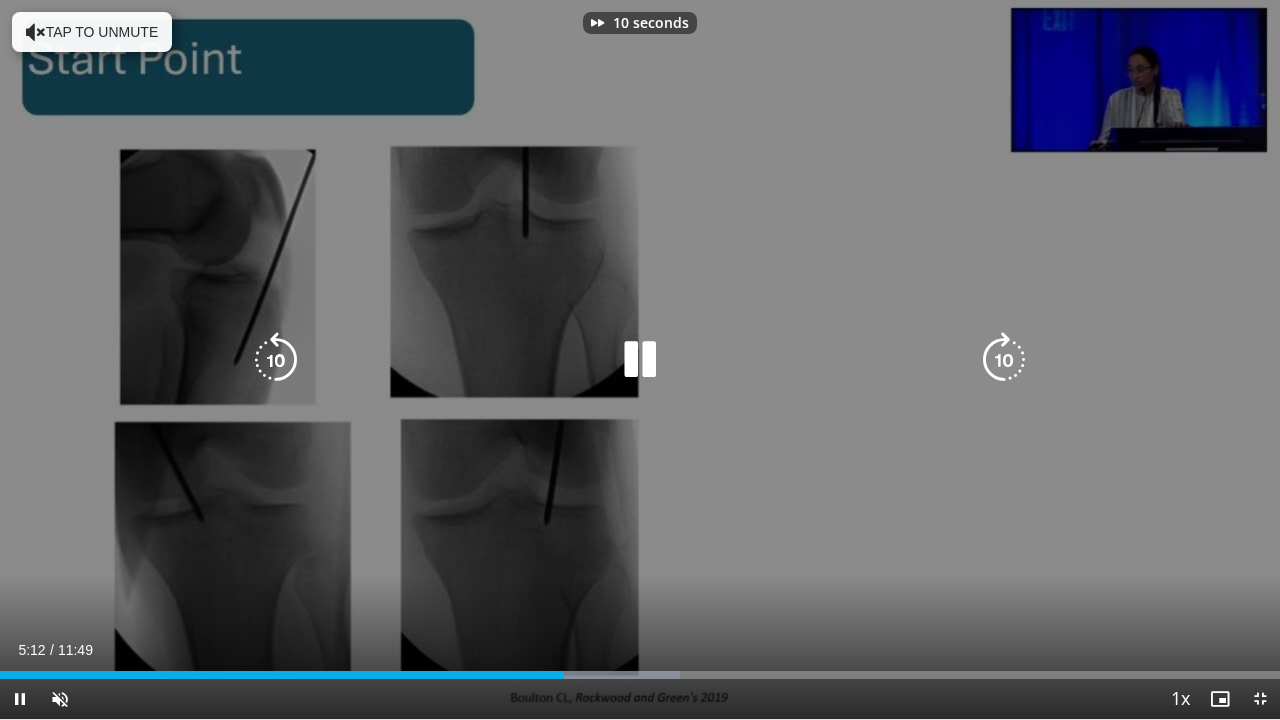 click at bounding box center [640, 360] 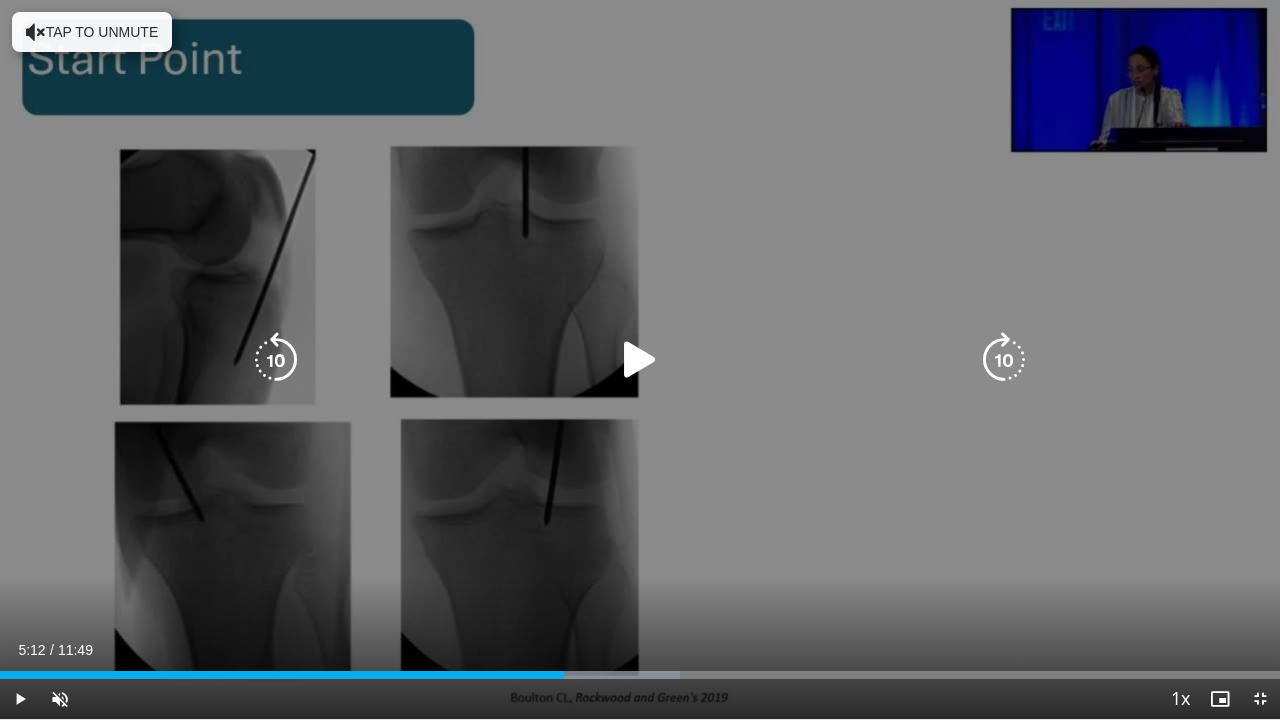 click at bounding box center [640, 360] 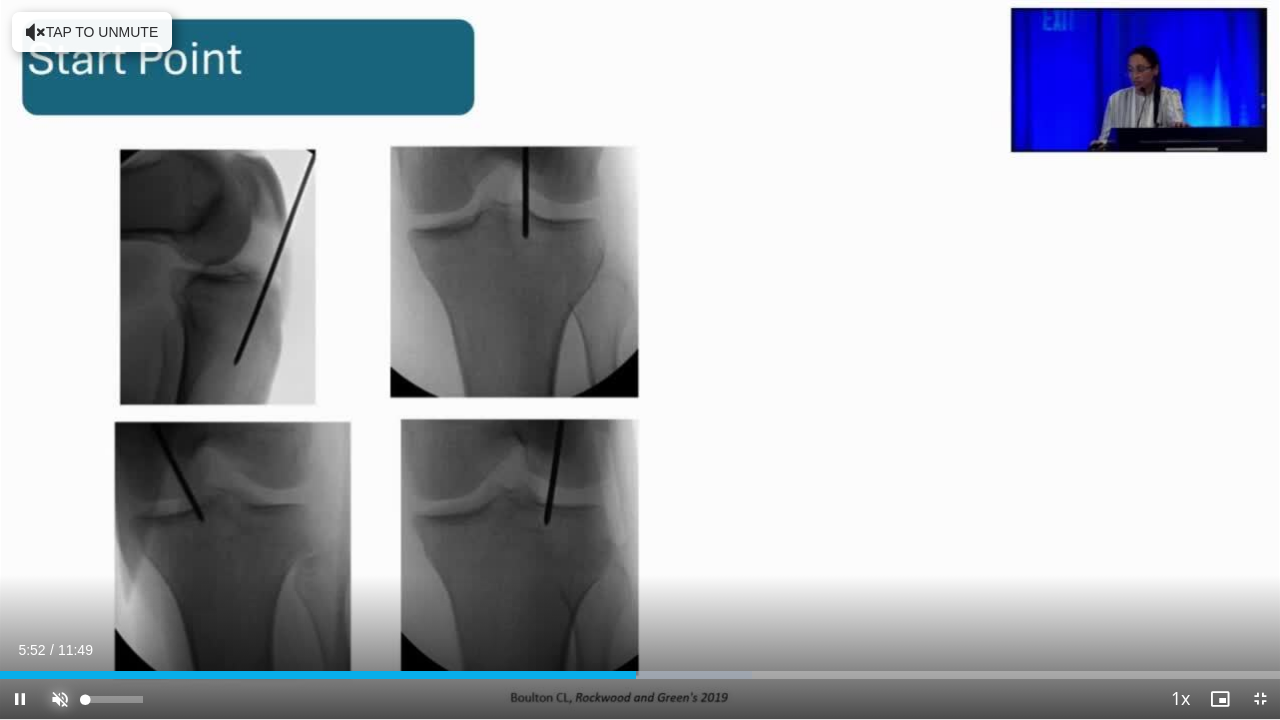 click at bounding box center (60, 699) 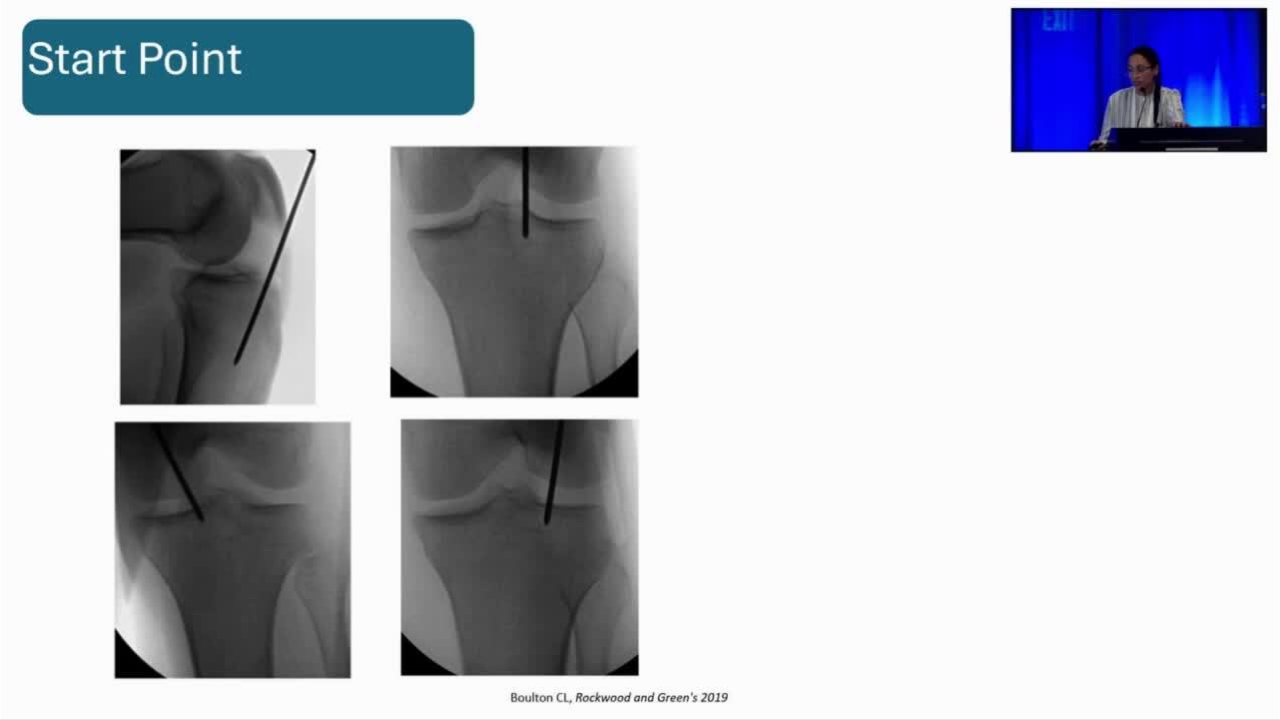 type 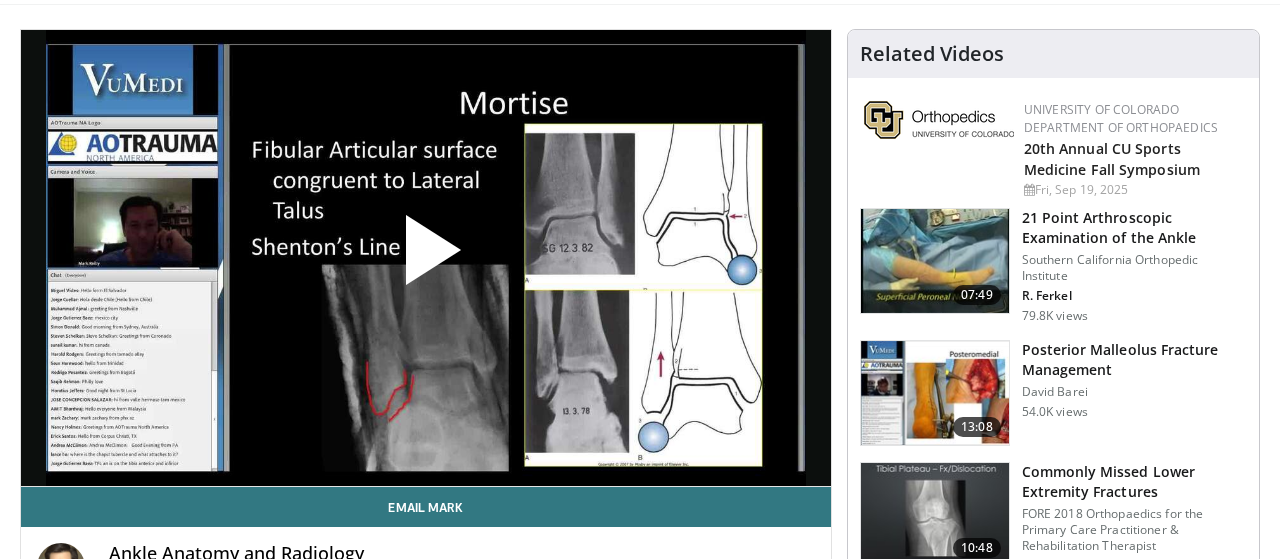 scroll, scrollTop: 164, scrollLeft: 0, axis: vertical 